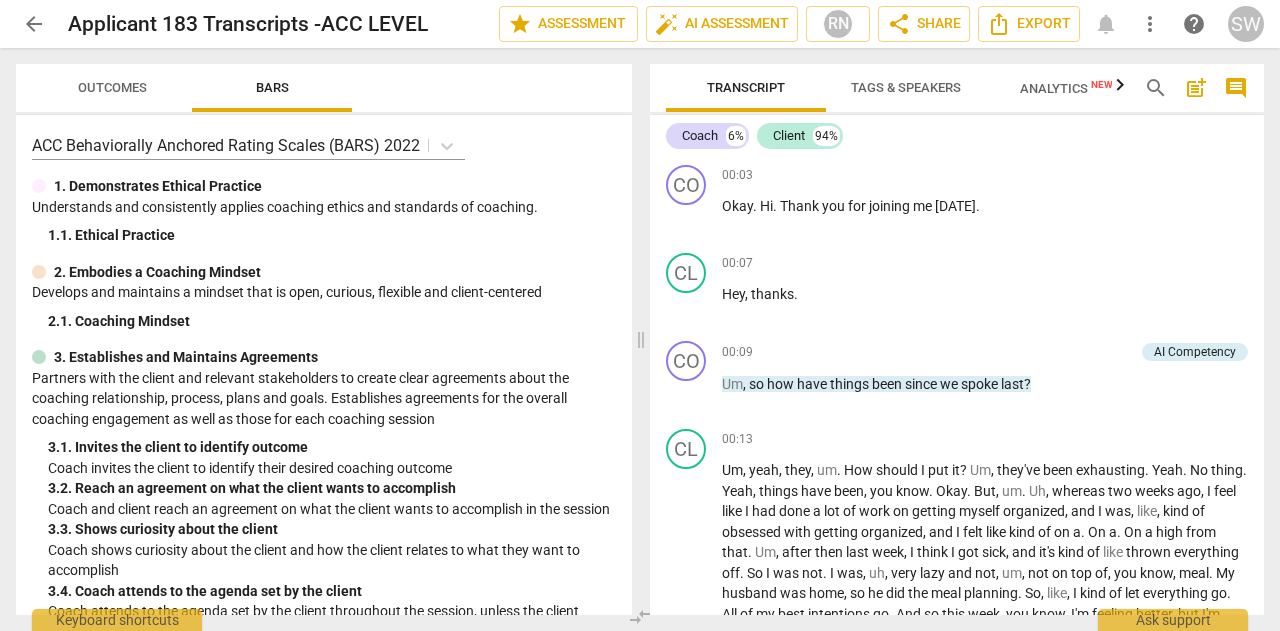 scroll, scrollTop: 0, scrollLeft: 0, axis: both 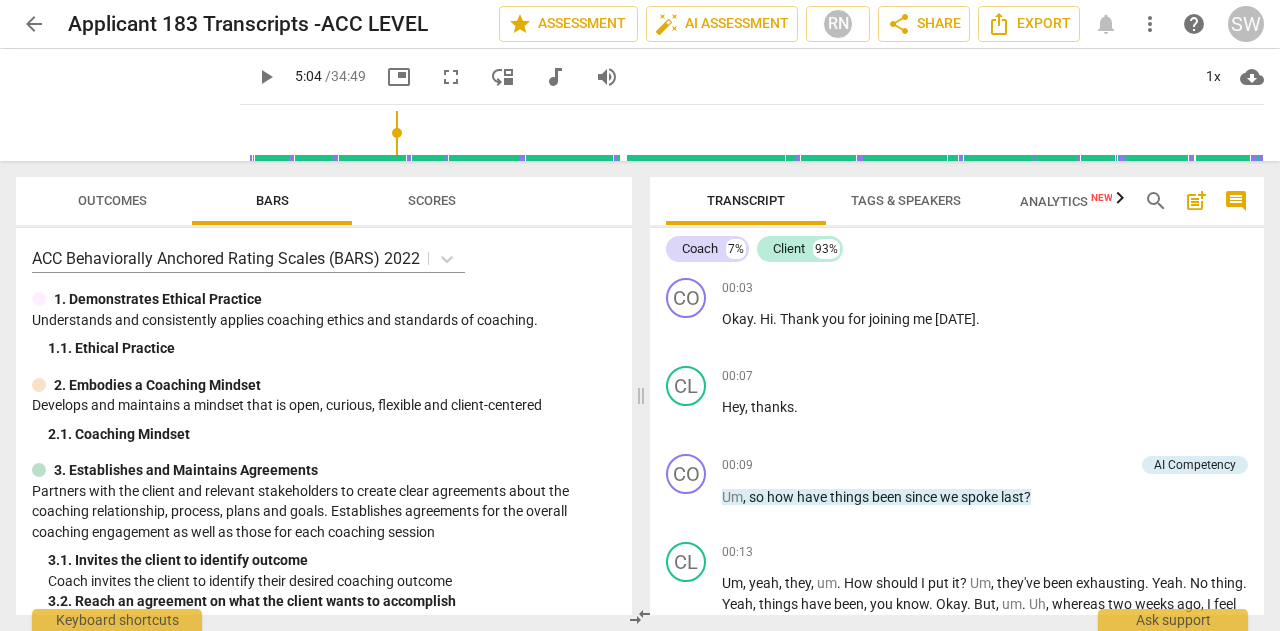 click at bounding box center [756, 133] 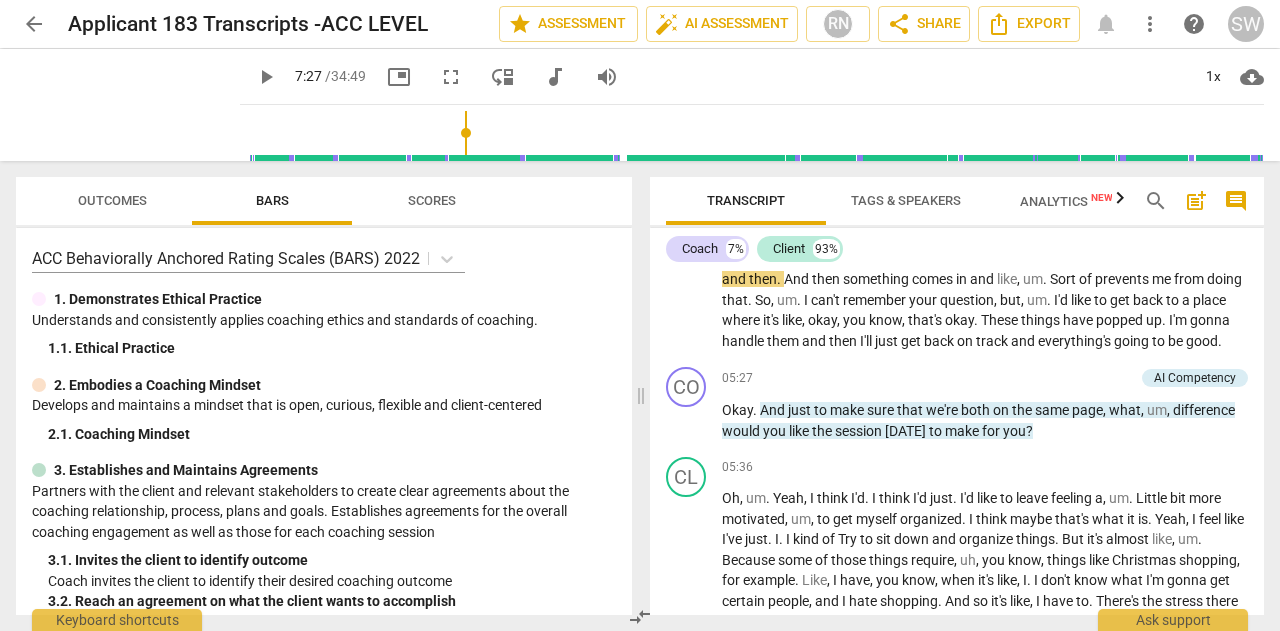 click at bounding box center (756, 133) 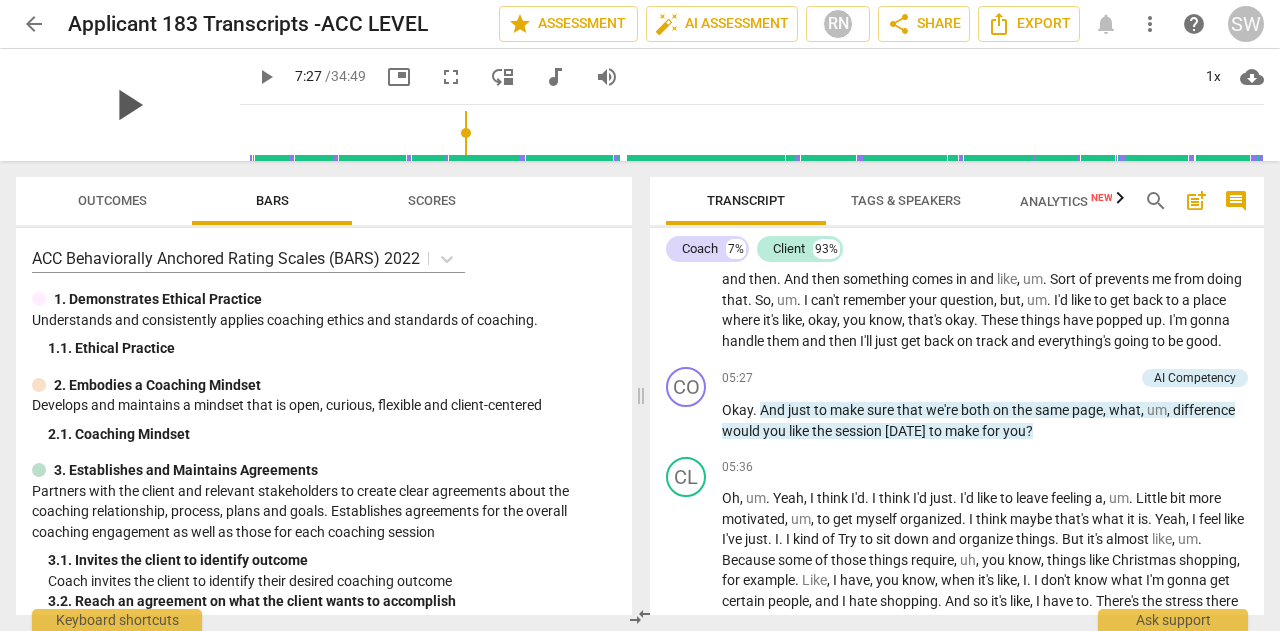 click on "play_arrow" at bounding box center [128, 105] 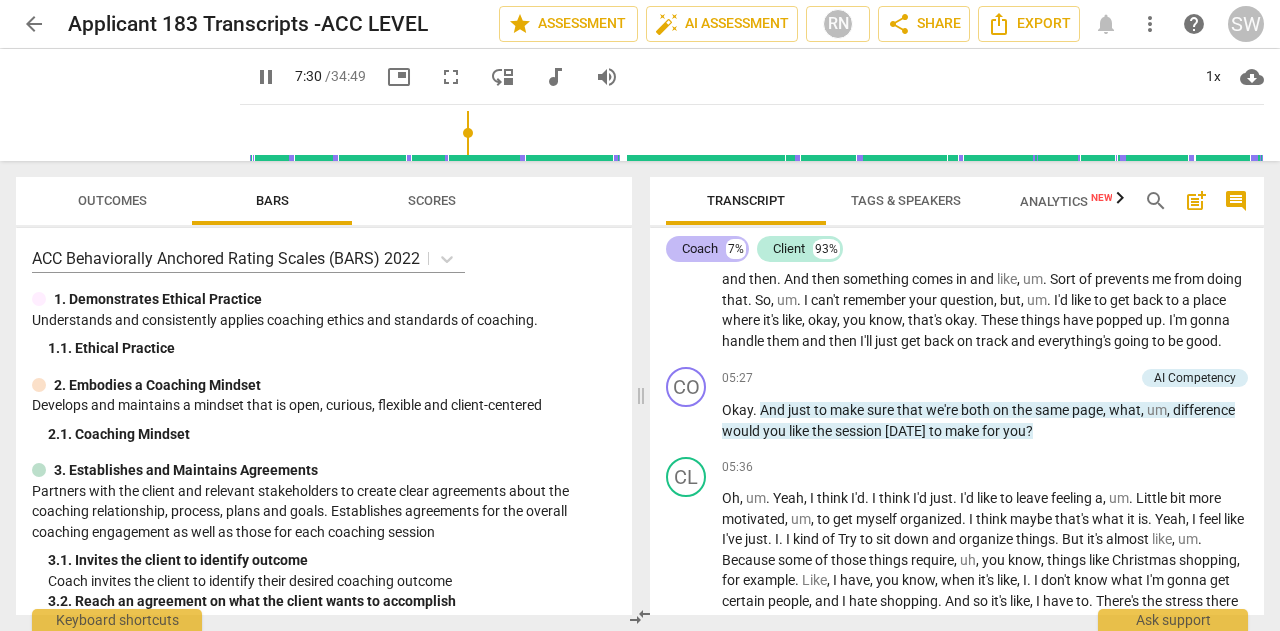 click on "Coach" at bounding box center (700, 249) 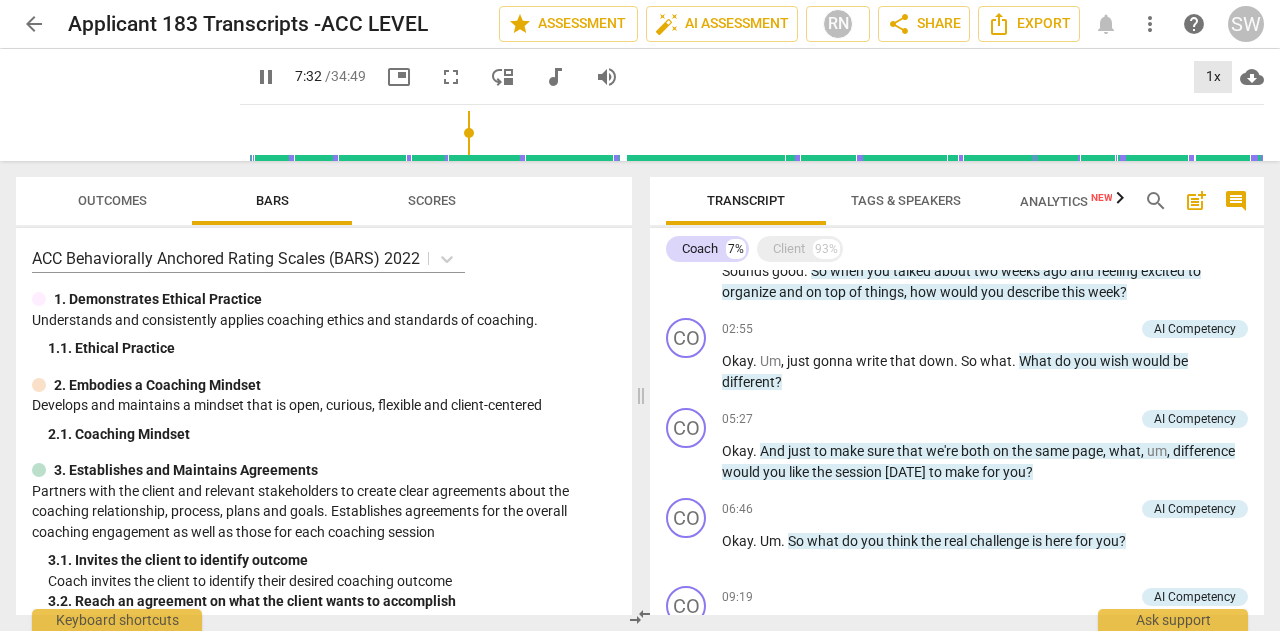 click on "1x" at bounding box center (1213, 77) 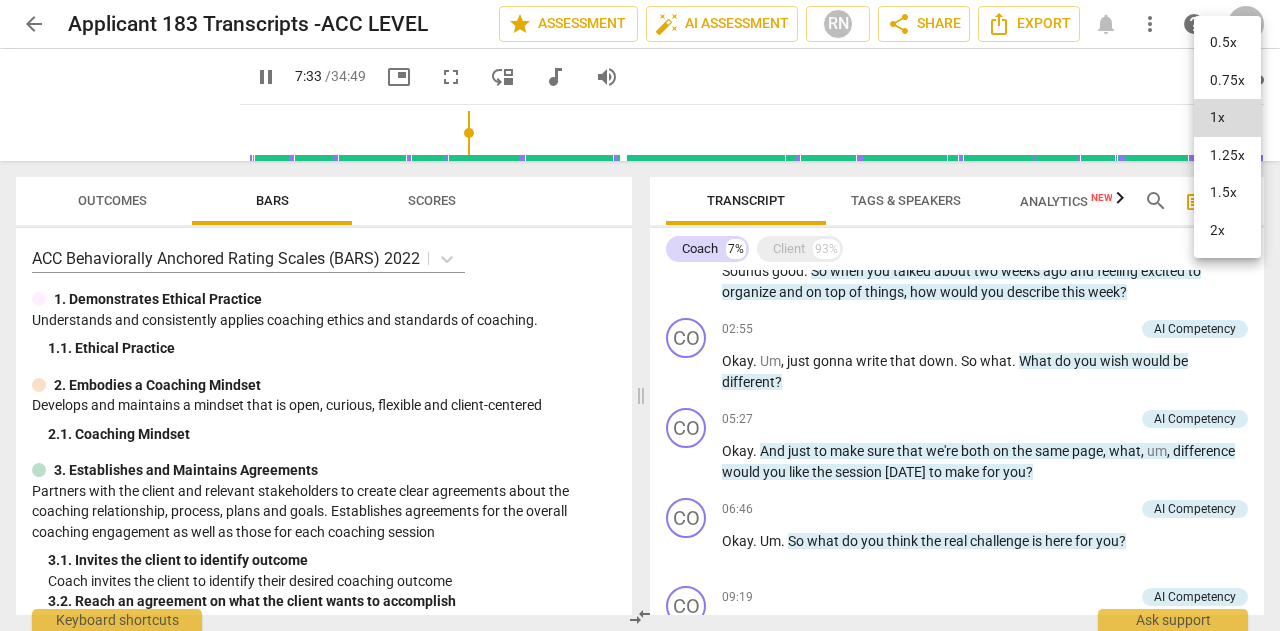 click on "1.25x" at bounding box center [1227, 156] 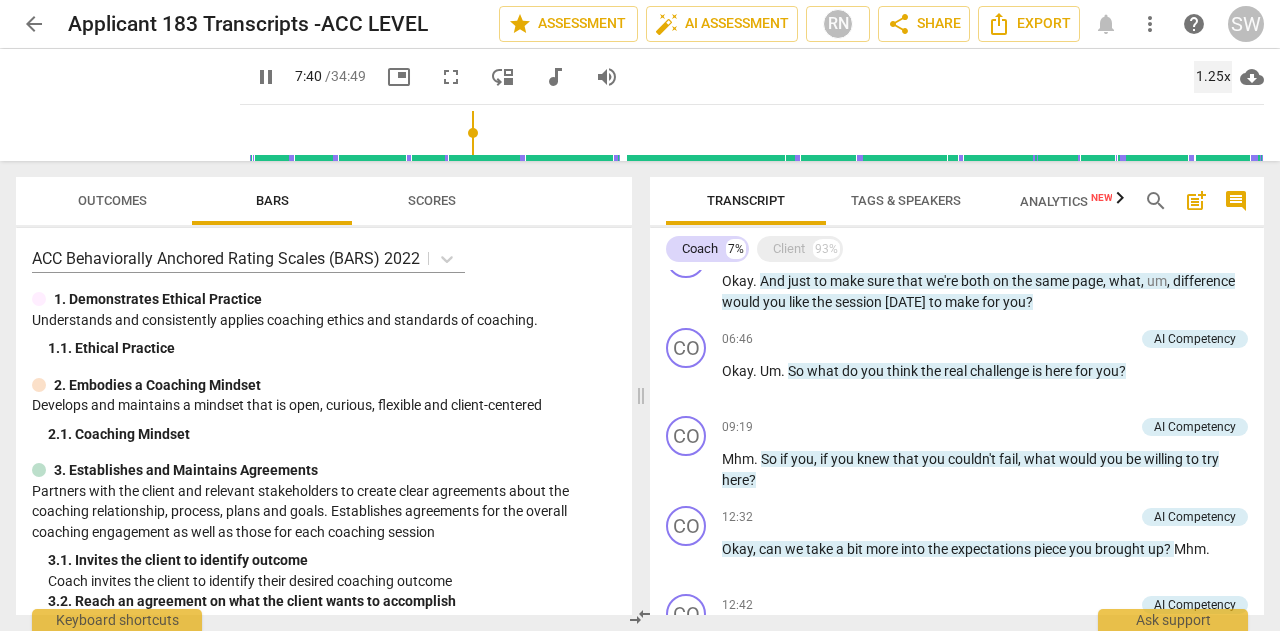 scroll, scrollTop: 405, scrollLeft: 0, axis: vertical 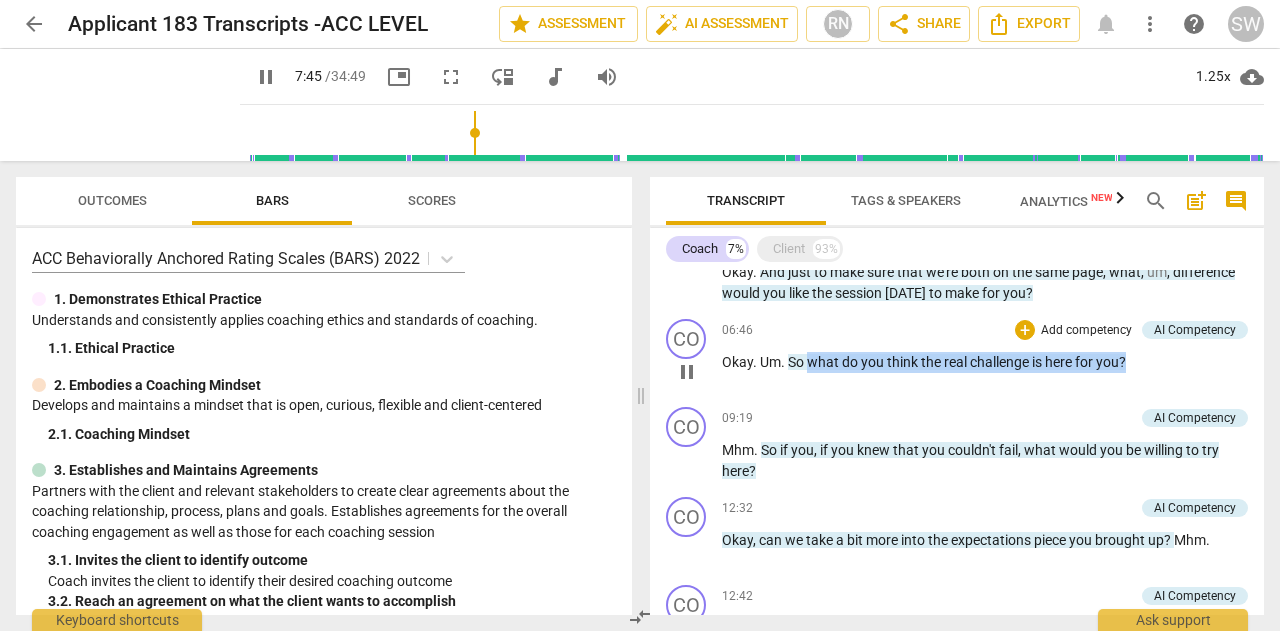 drag, startPoint x: 808, startPoint y: 367, endPoint x: 1143, endPoint y: 365, distance: 335.00598 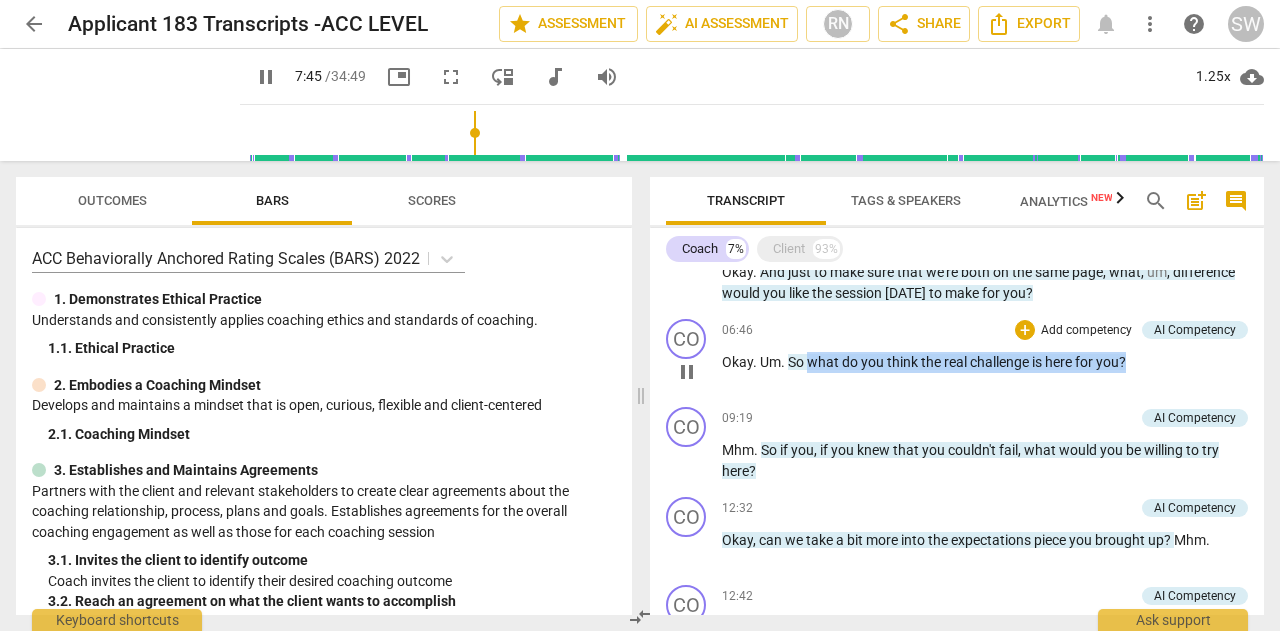 click on "Okay .   Um .   So   what   do   you   think   the   real   challenge   is   here   for   you ?" at bounding box center (985, 362) 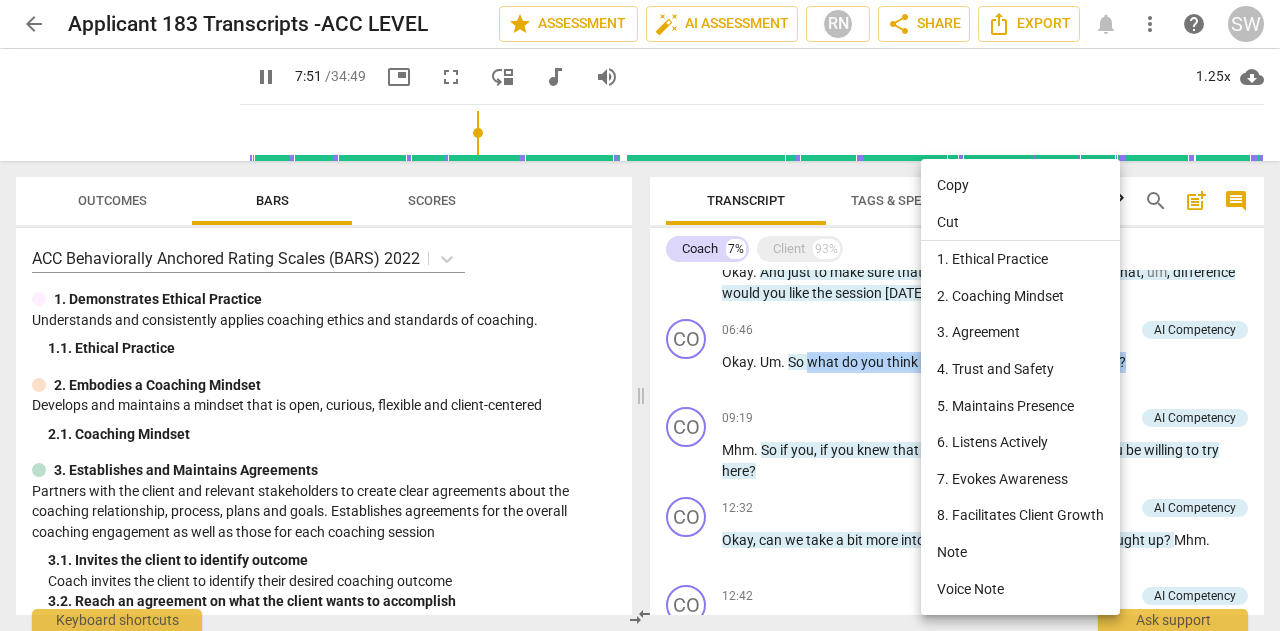 click on "Copy" at bounding box center (1020, 185) 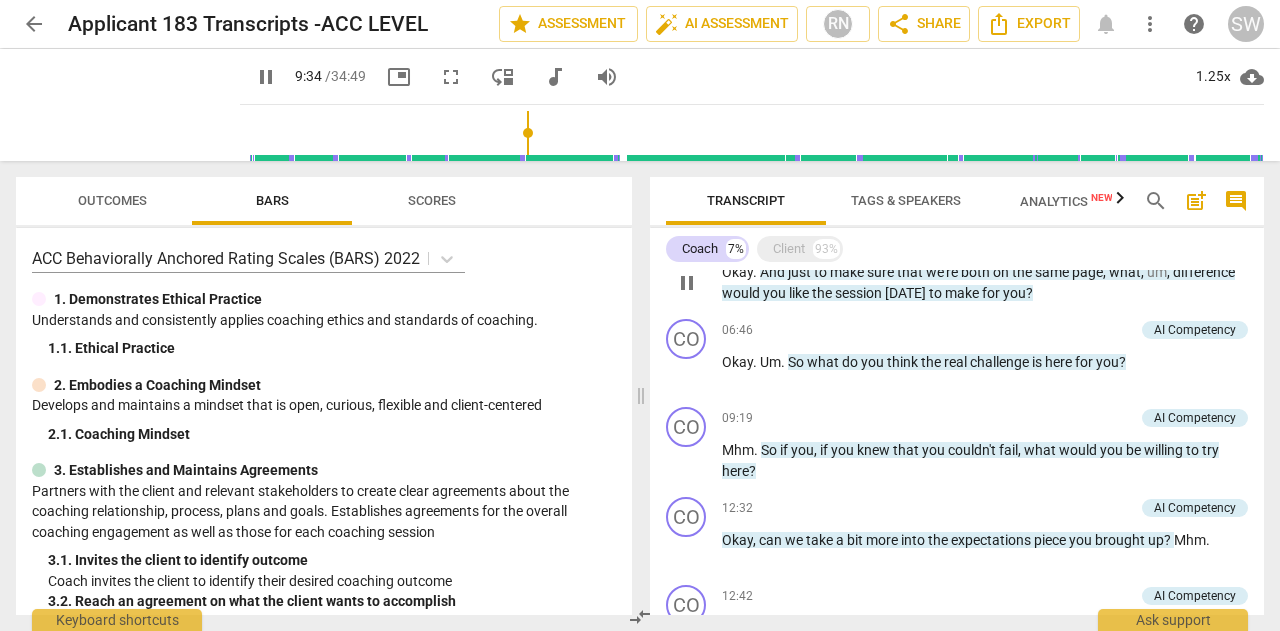 drag, startPoint x: 1264, startPoint y: 338, endPoint x: 1254, endPoint y: 283, distance: 55.9017 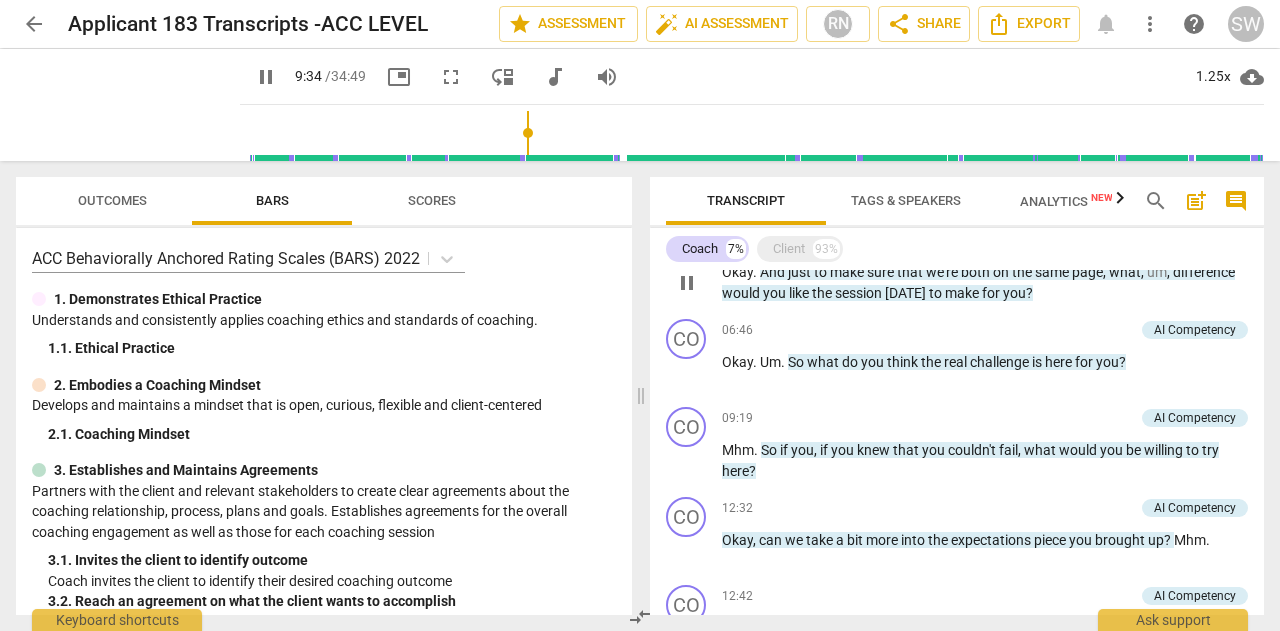 click on "Transcript Tags & Speakers Analytics   New search post_add comment Coach 7% Client 93% CO play_arrow pause 00:03 + Add competency keyboard_arrow_right Okay .   Hi .   Thank   you   for   joining   me   [DATE] . CL play_arrow pause 00:07 + Add competency keyboard_arrow_right Hey ,   thanks . CO play_arrow pause 00:09 + Add competency AI Competency keyboard_arrow_right Um ,   so   how   have   things   been   since   we   spoke   last ? AI Competency auto_awesome AI delete 12:01 [DATE] CL play_arrow pause 00:13 + Add competency keyboard_arrow_right Um ,   yeah ,   they ,   um .   How   should   I   put   it ?   Um ,   they've   been   exhausting .   Yeah .   No   thing .   Yeah ,   things   have   been ,   you   know .   Okay .   But ,   um .   Uh ,   whereas   [DATE] ,   I   feel   like   I   had   done   a   lot   of   work   on   getting   myself   organized ,   and   I   was ,   like ,   kind   of   obsessed   with   getting   organized ,   and   I   felt   like   kind   of   on   a .   On   a" at bounding box center [961, 396] 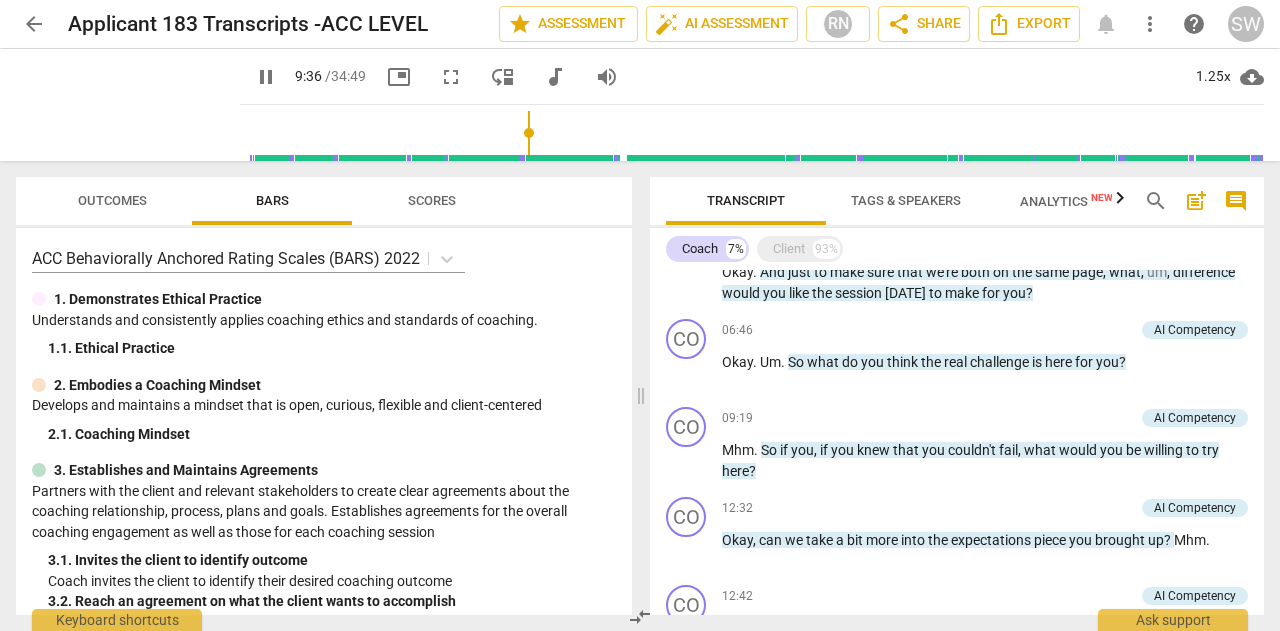scroll, scrollTop: 0, scrollLeft: 0, axis: both 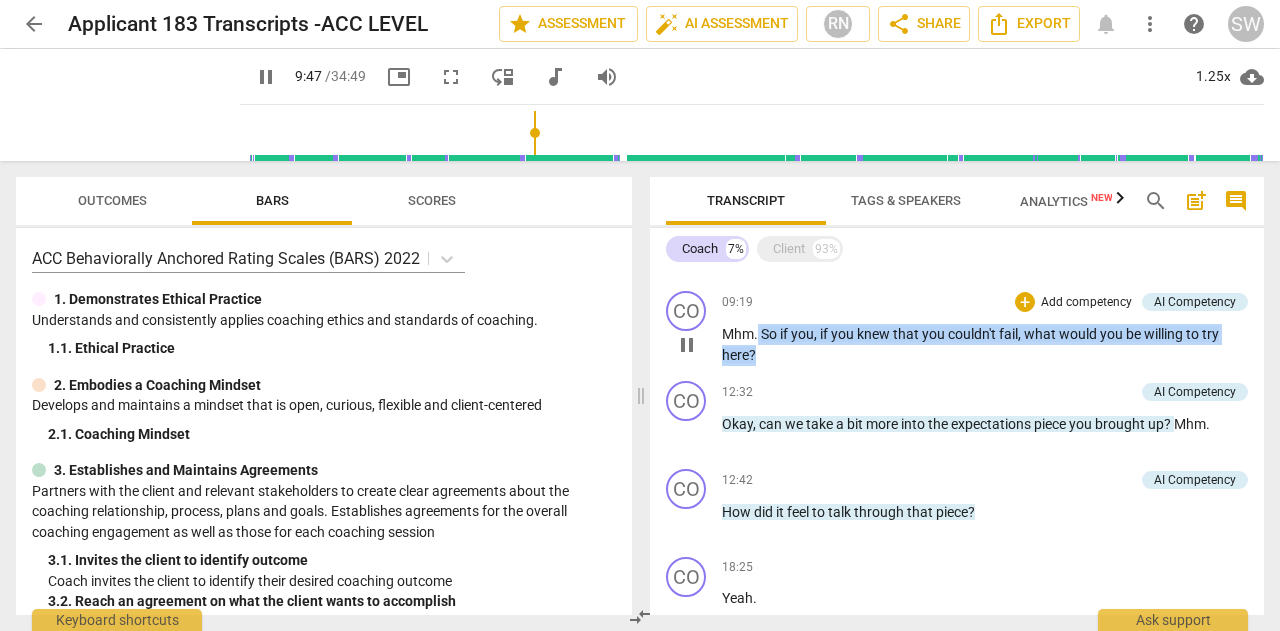 drag, startPoint x: 759, startPoint y: 331, endPoint x: 770, endPoint y: 361, distance: 31.95309 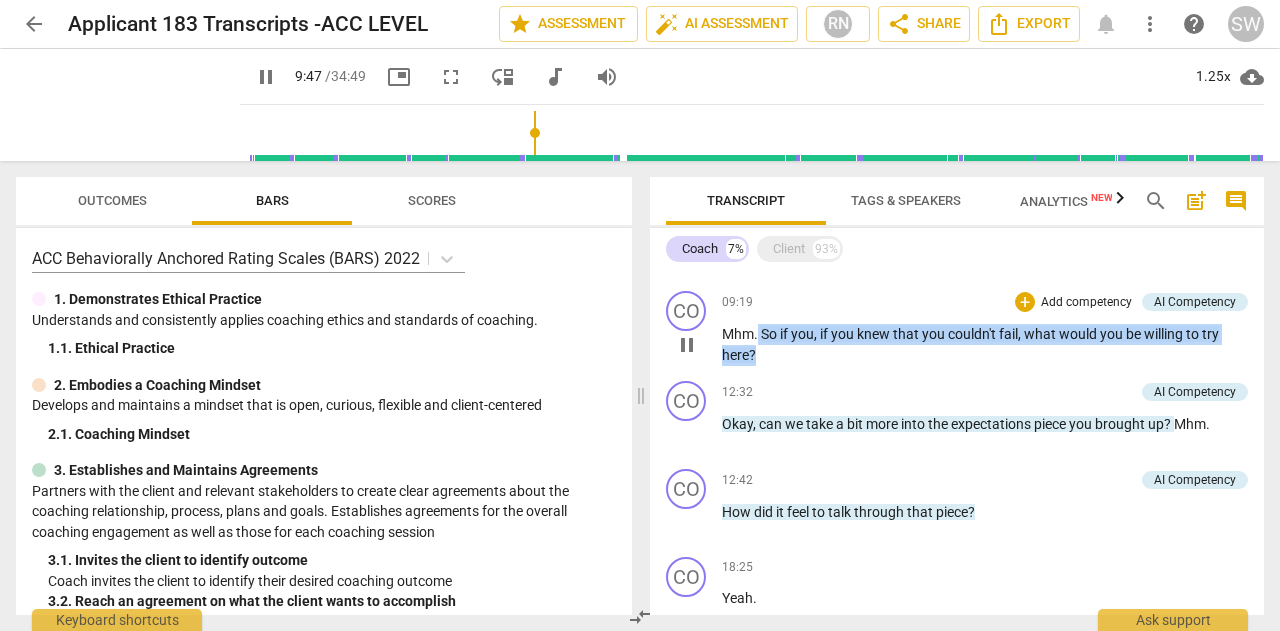 click on "Mhm .   So   if   you ,   if   you   knew   that   you   couldn't   fail ,   what   would   you   be   willing   to   try   here ?" at bounding box center [985, 344] 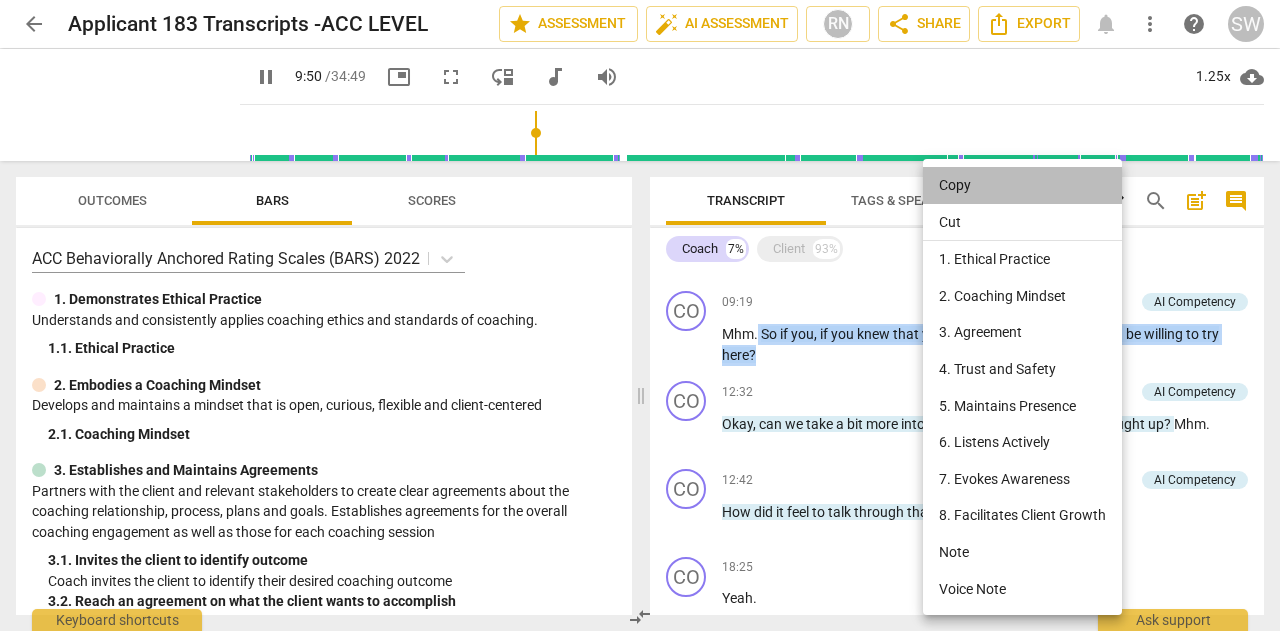 click on "Copy" at bounding box center [1022, 185] 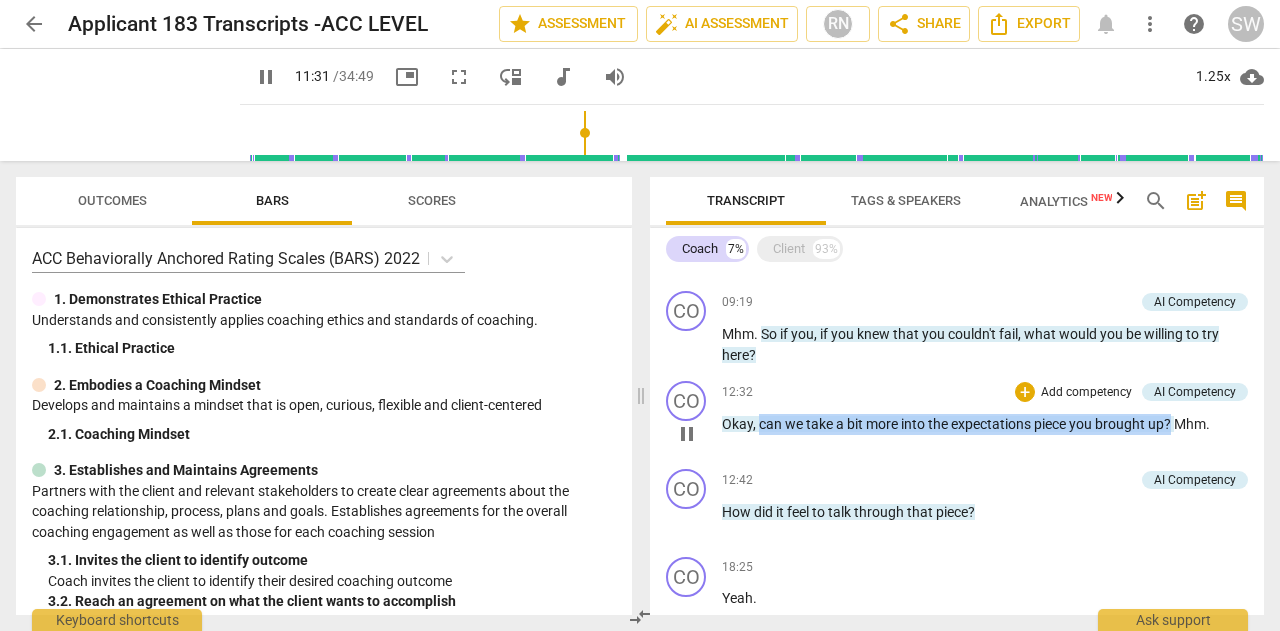 drag, startPoint x: 758, startPoint y: 429, endPoint x: 1173, endPoint y: 426, distance: 415.01083 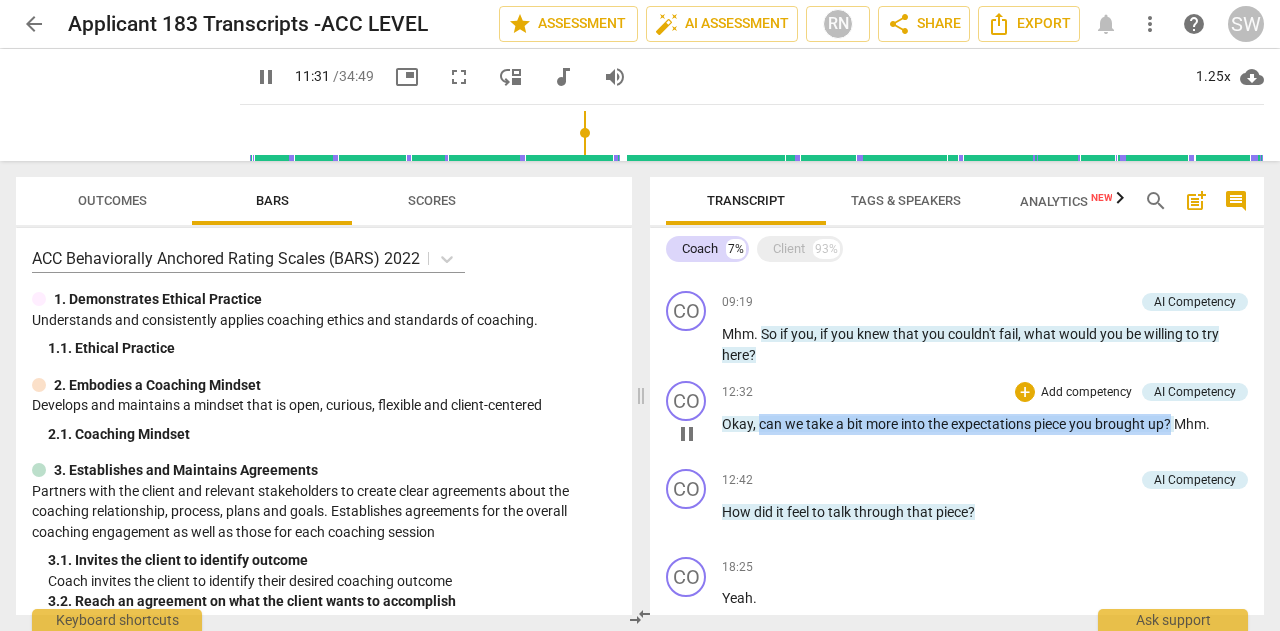 click on "Okay ,   can   we   take   a   bit   more   into   the   expectations   piece   you   brought   up ?   Mhm ." at bounding box center (985, 424) 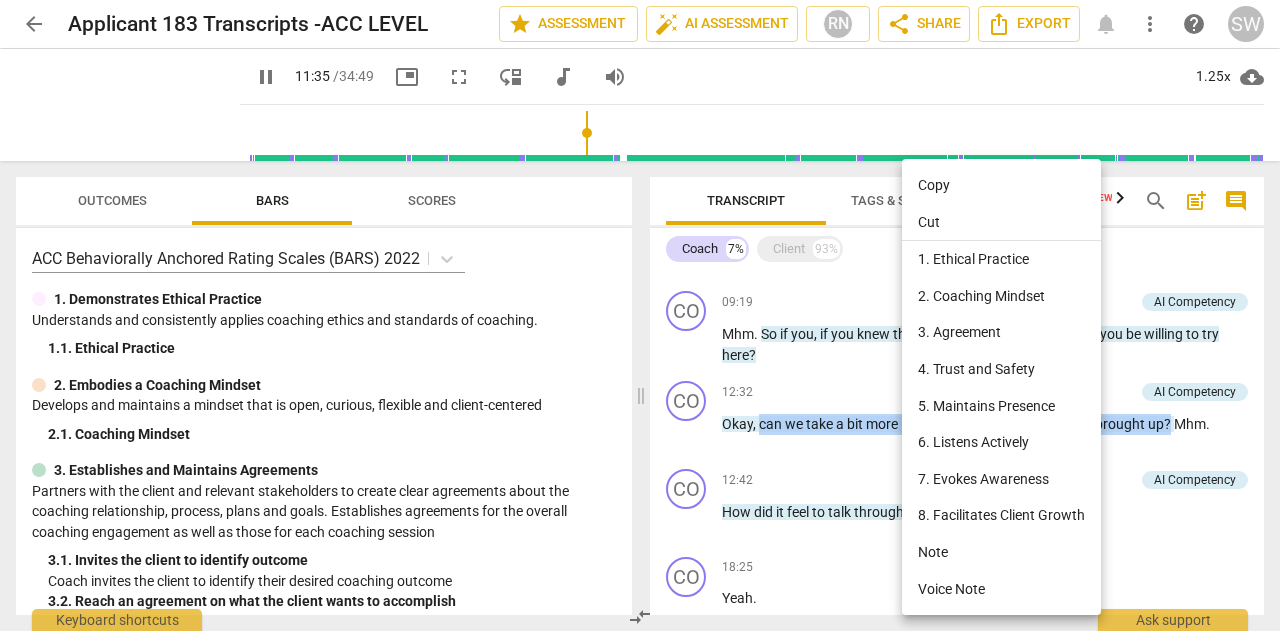 click on "Copy" at bounding box center (1001, 185) 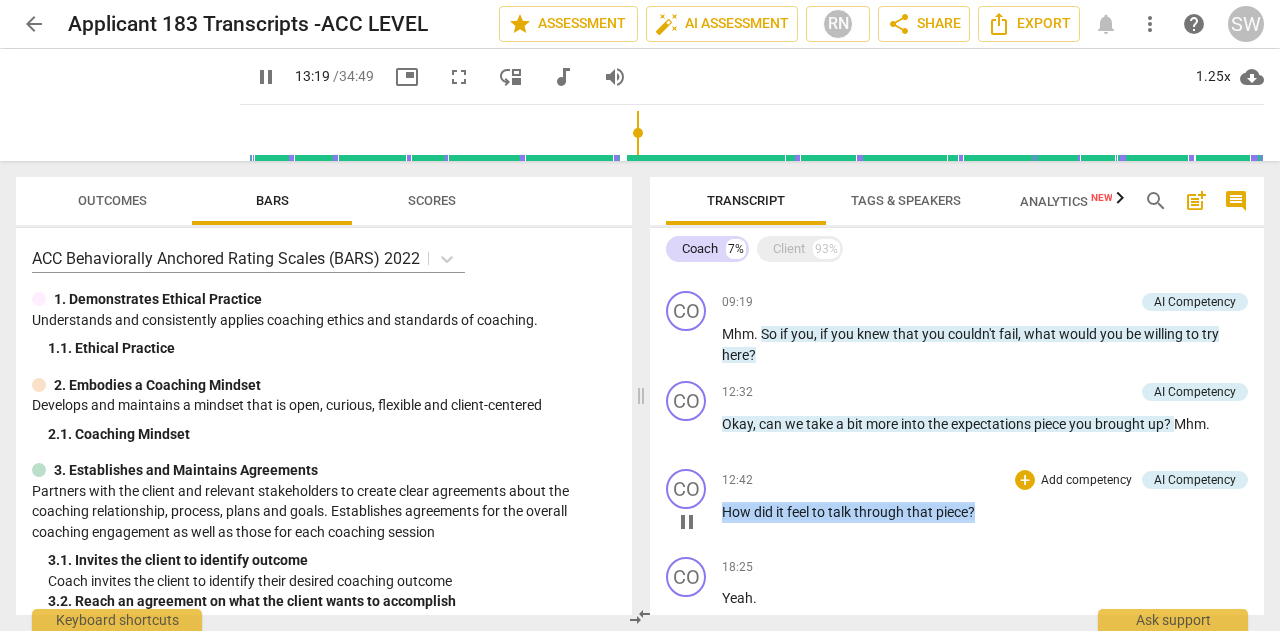 drag, startPoint x: 723, startPoint y: 515, endPoint x: 1002, endPoint y: 505, distance: 279.17917 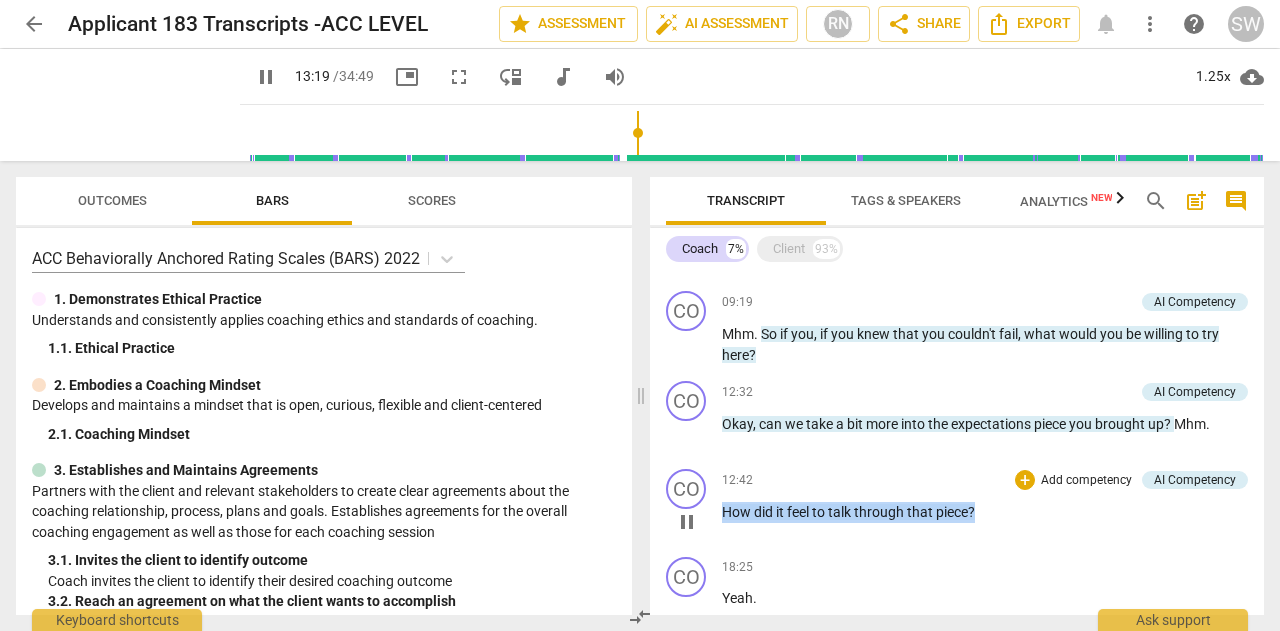 click on "How   did   it   feel   to   talk   through   that   piece ?" at bounding box center [985, 512] 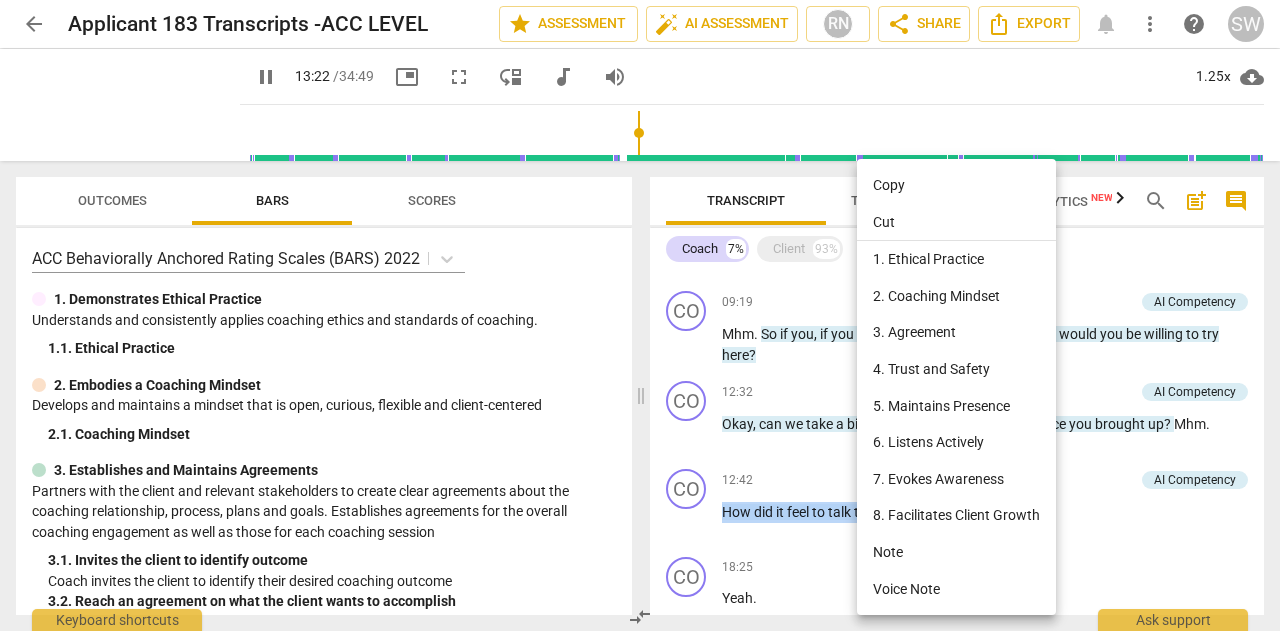 click on "Copy" at bounding box center [956, 185] 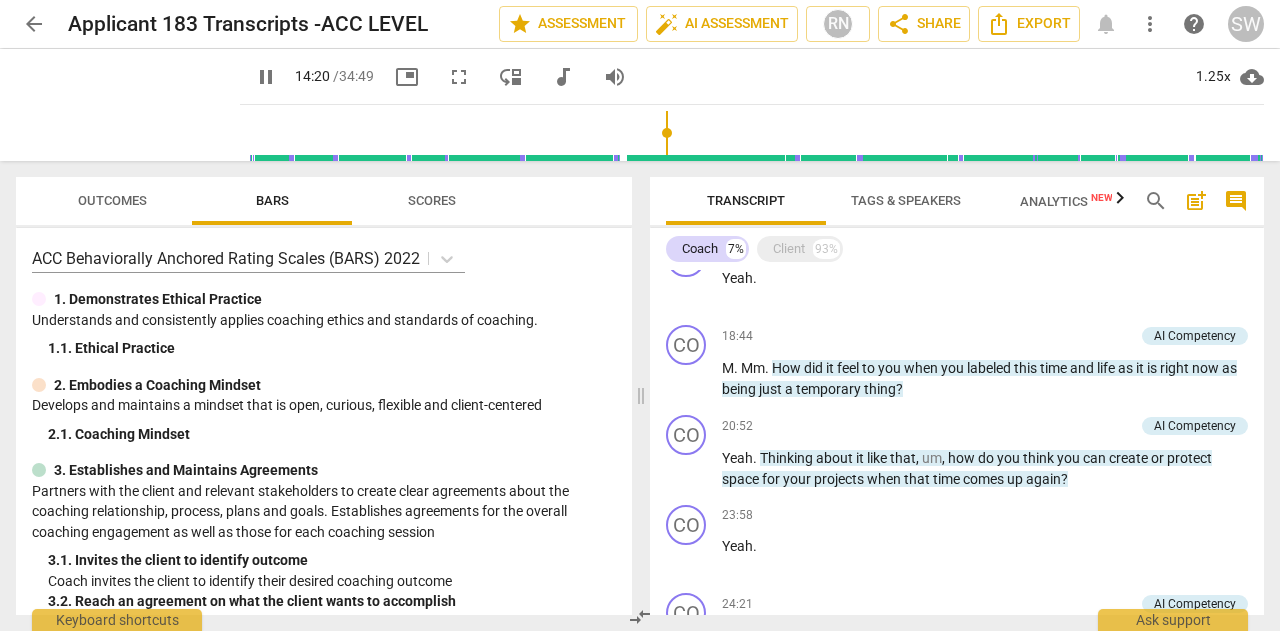 scroll, scrollTop: 872, scrollLeft: 0, axis: vertical 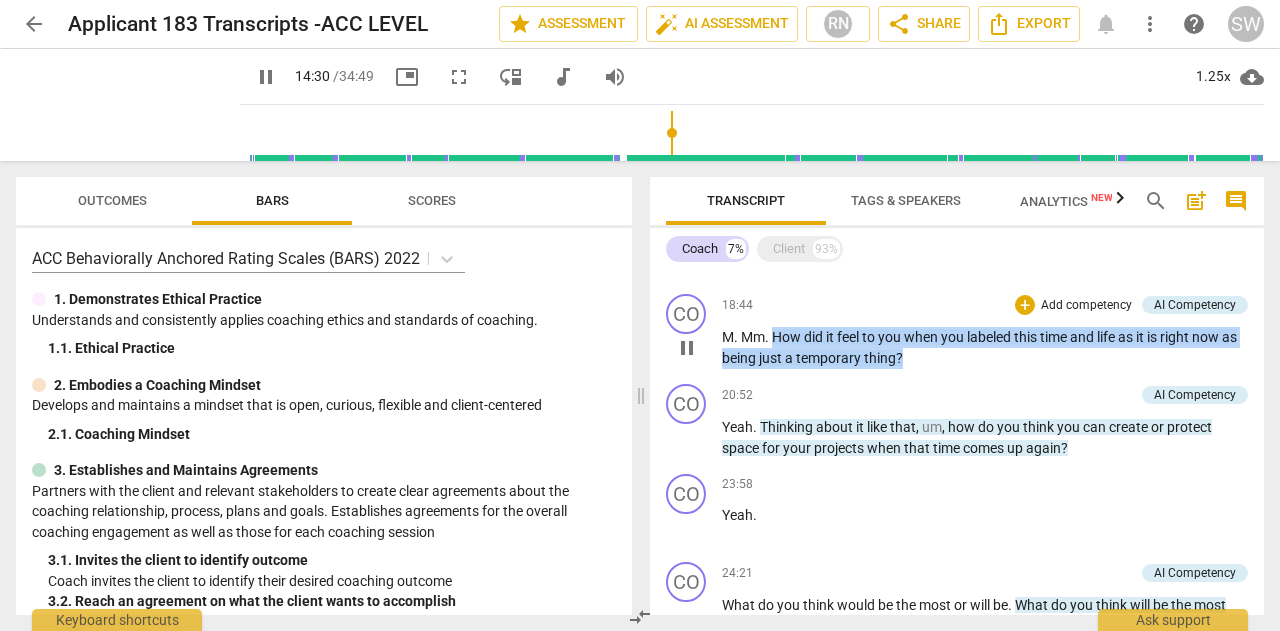 drag, startPoint x: 774, startPoint y: 335, endPoint x: 932, endPoint y: 359, distance: 159.8124 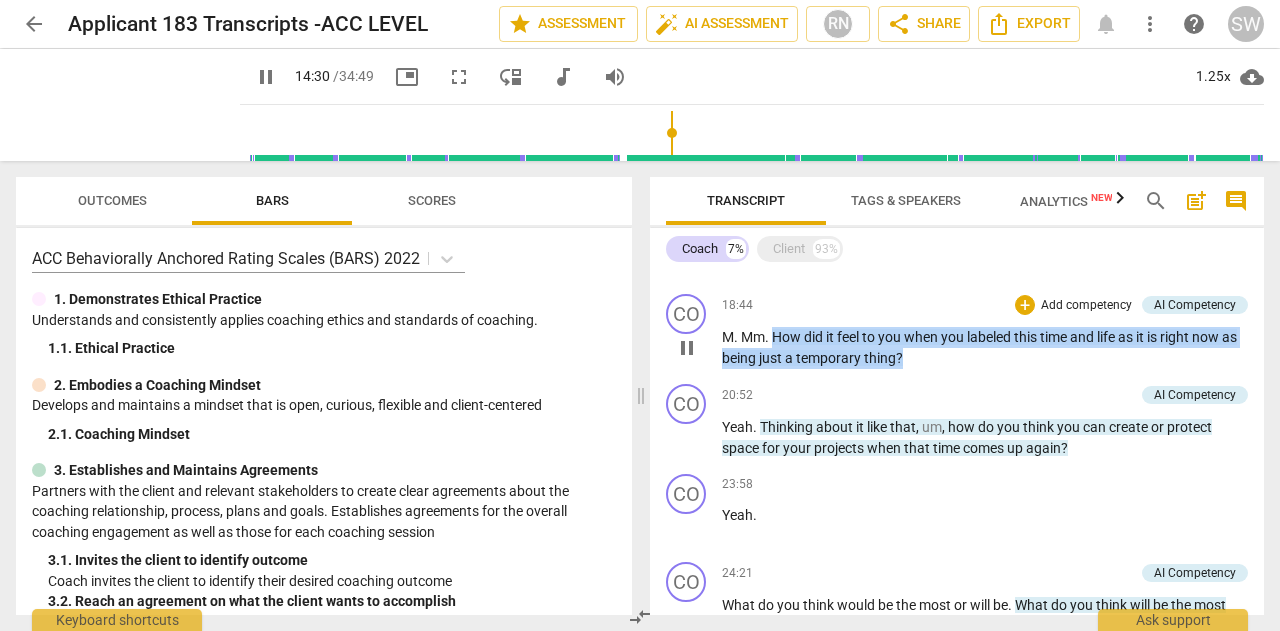 click on "M .   Mm .   How   did   it   feel   to   you   when   you   labeled   this   time   and   life   as   it   is   right   now   as   being   just   a   temporary   thing ?" at bounding box center (985, 347) 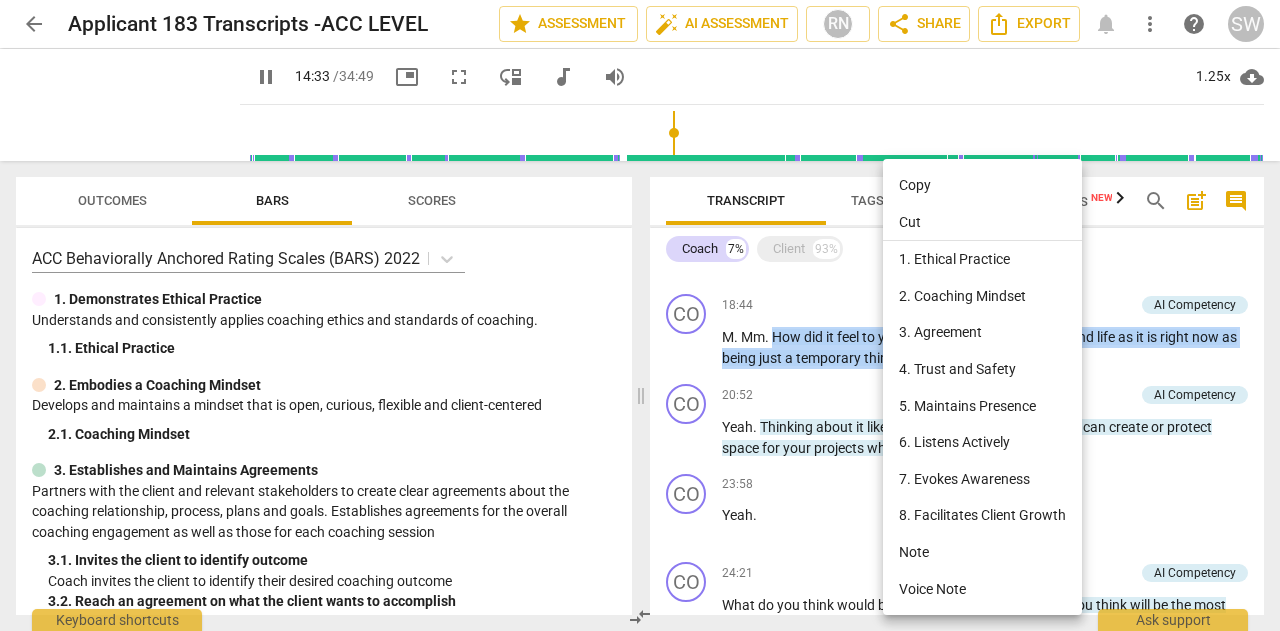 click on "Copy" at bounding box center [982, 185] 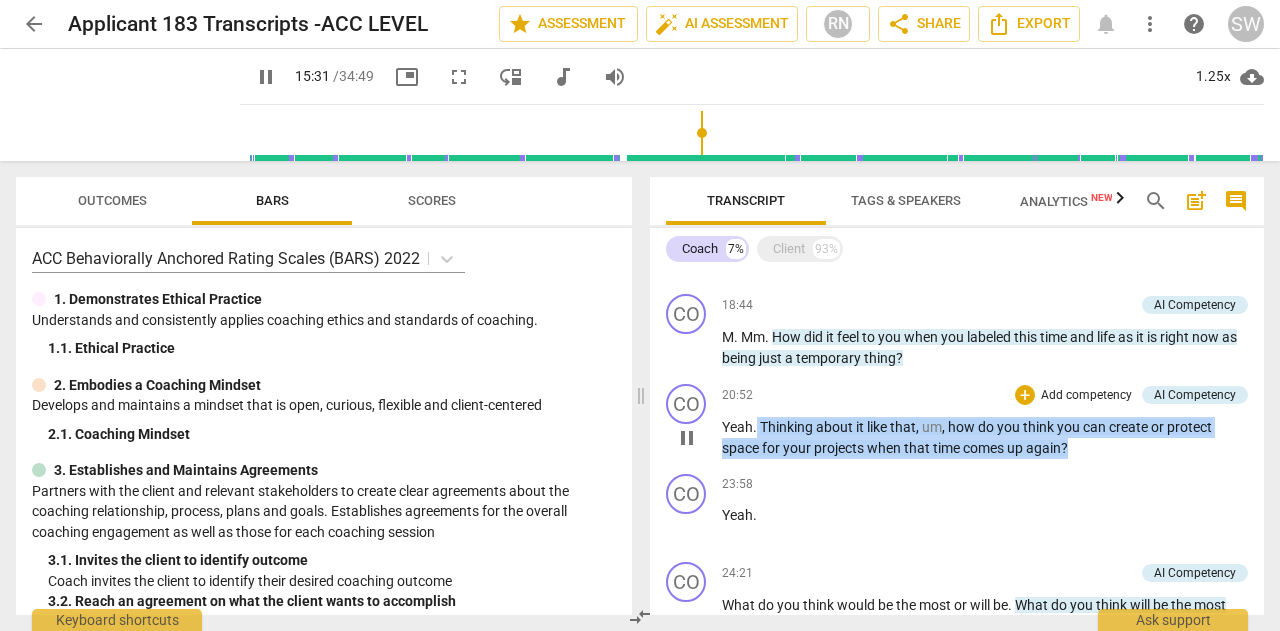 drag, startPoint x: 757, startPoint y: 425, endPoint x: 1102, endPoint y: 451, distance: 345.97833 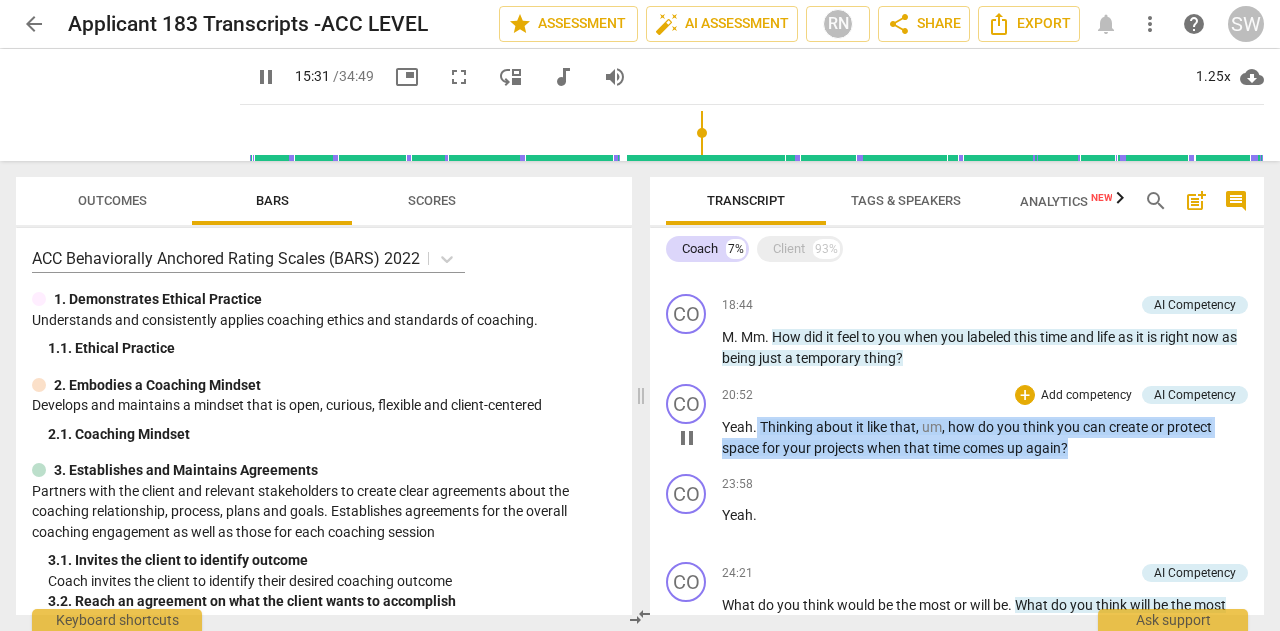 click on "Yeah .   Thinking   about   it   like   that ,   um ,   how   do   you   think   you   can   create   or   protect   space   for   your   projects   when   that   time   comes   up   again ?" at bounding box center (985, 437) 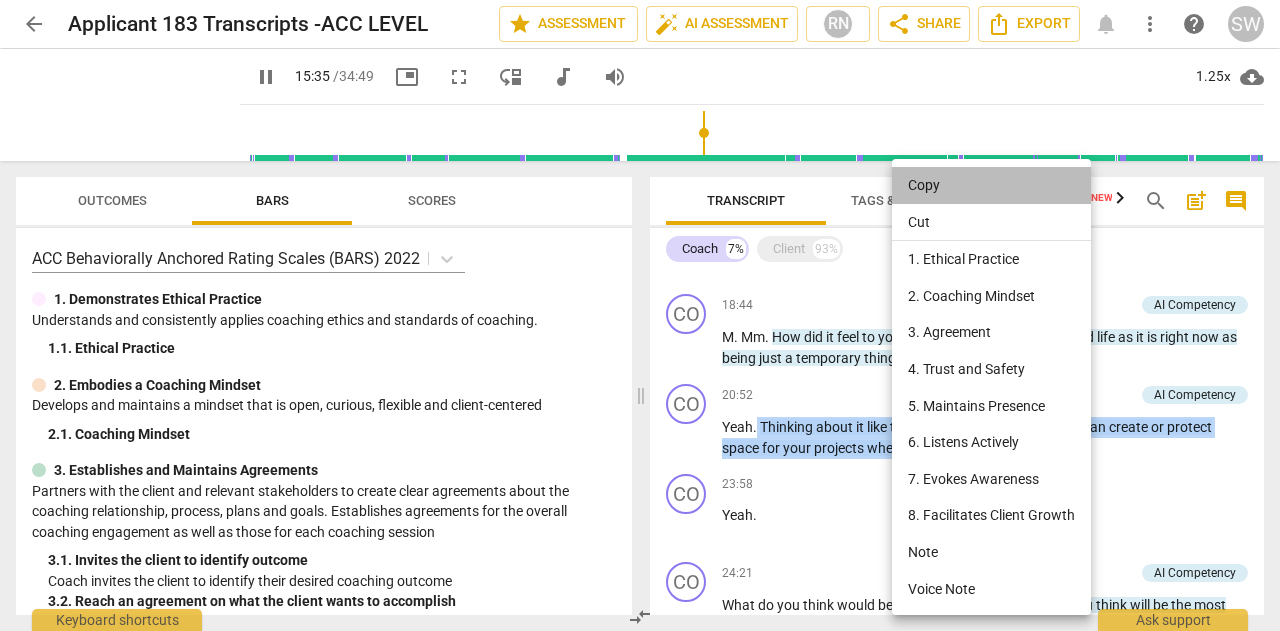 click on "Copy" at bounding box center (991, 185) 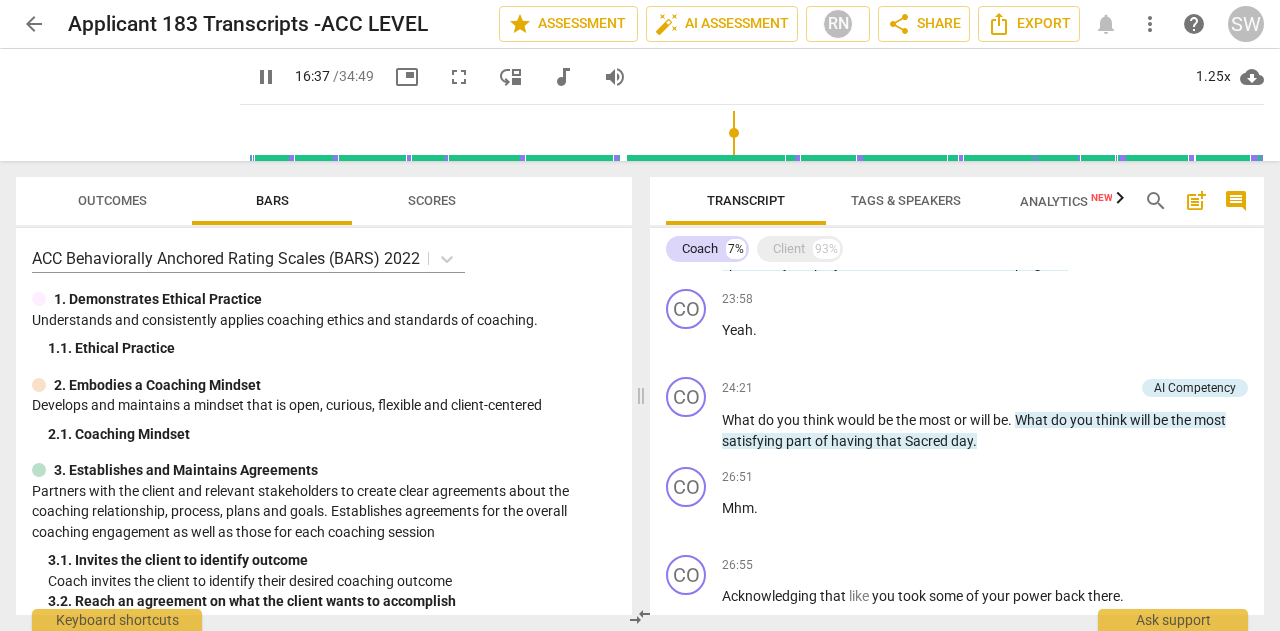 scroll, scrollTop: 1072, scrollLeft: 0, axis: vertical 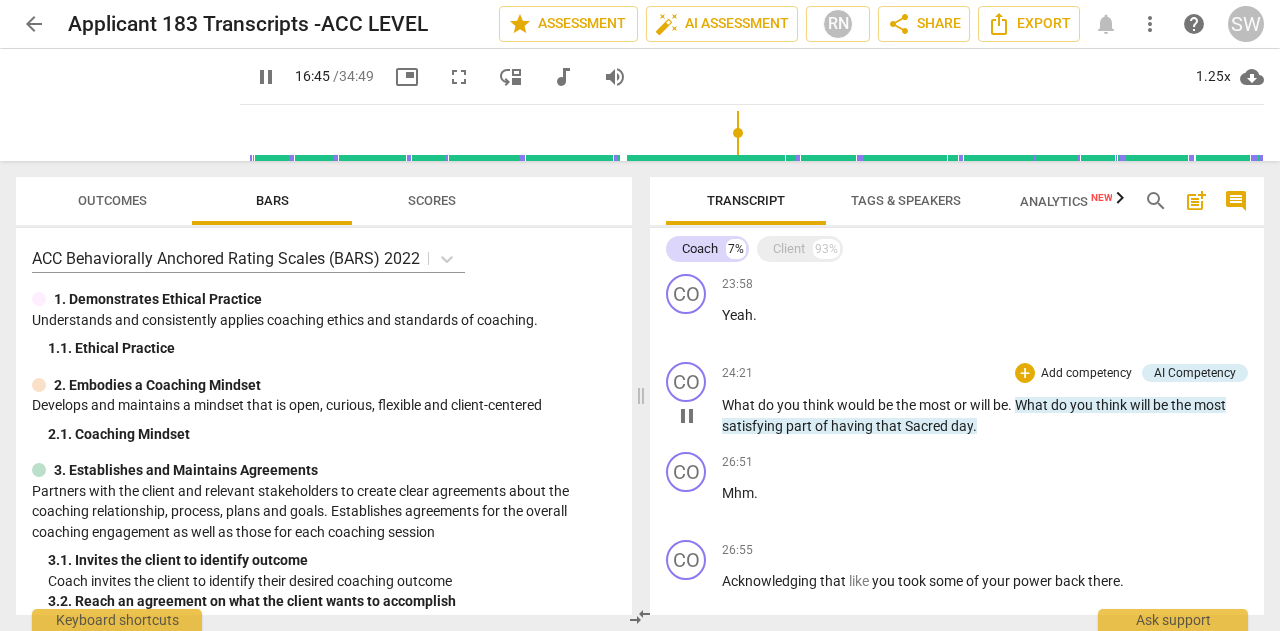 click on "What" at bounding box center [1033, 405] 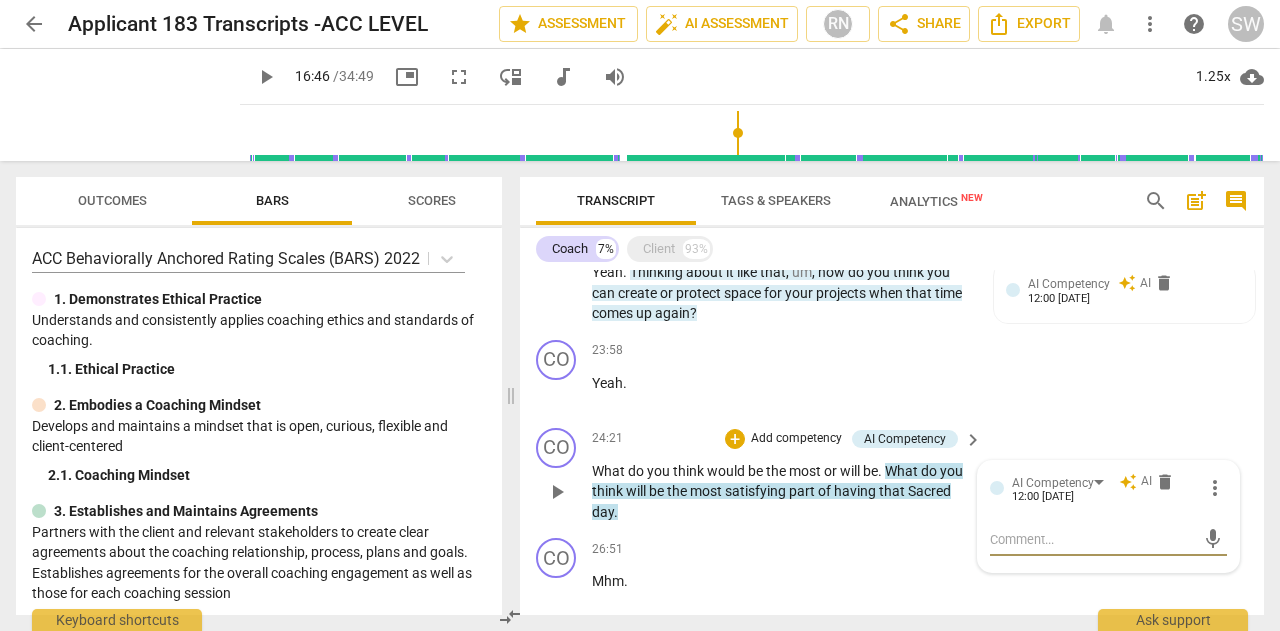 scroll, scrollTop: 1137, scrollLeft: 0, axis: vertical 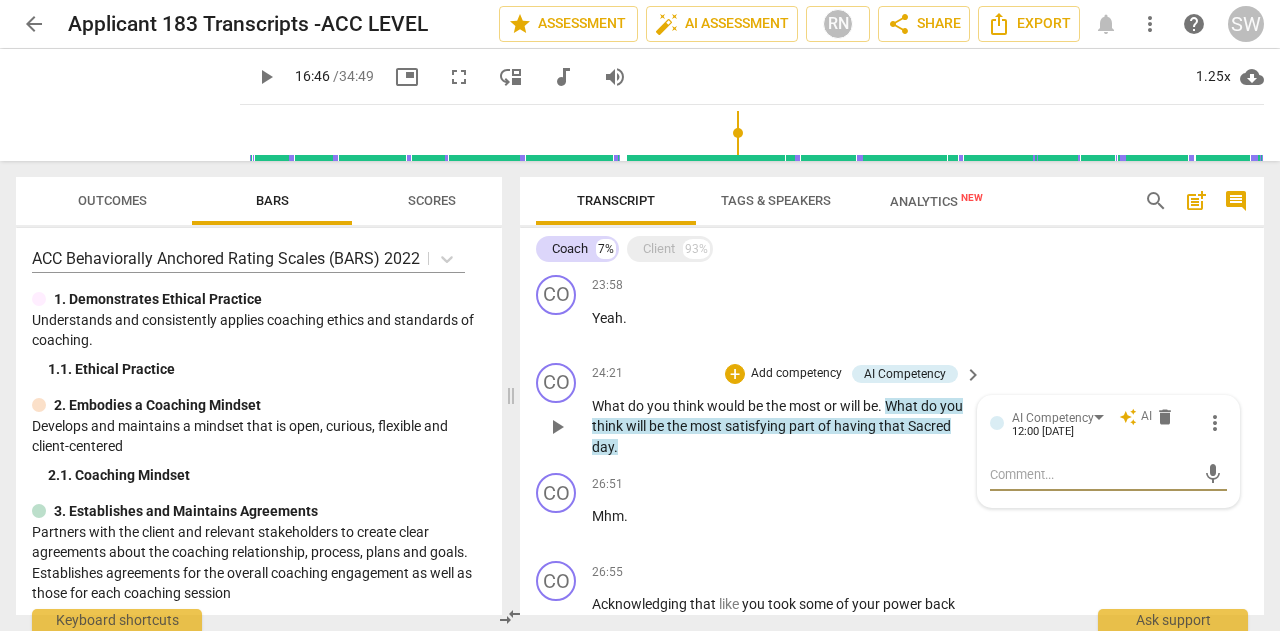 click on "keyboard_arrow_right" at bounding box center [973, 375] 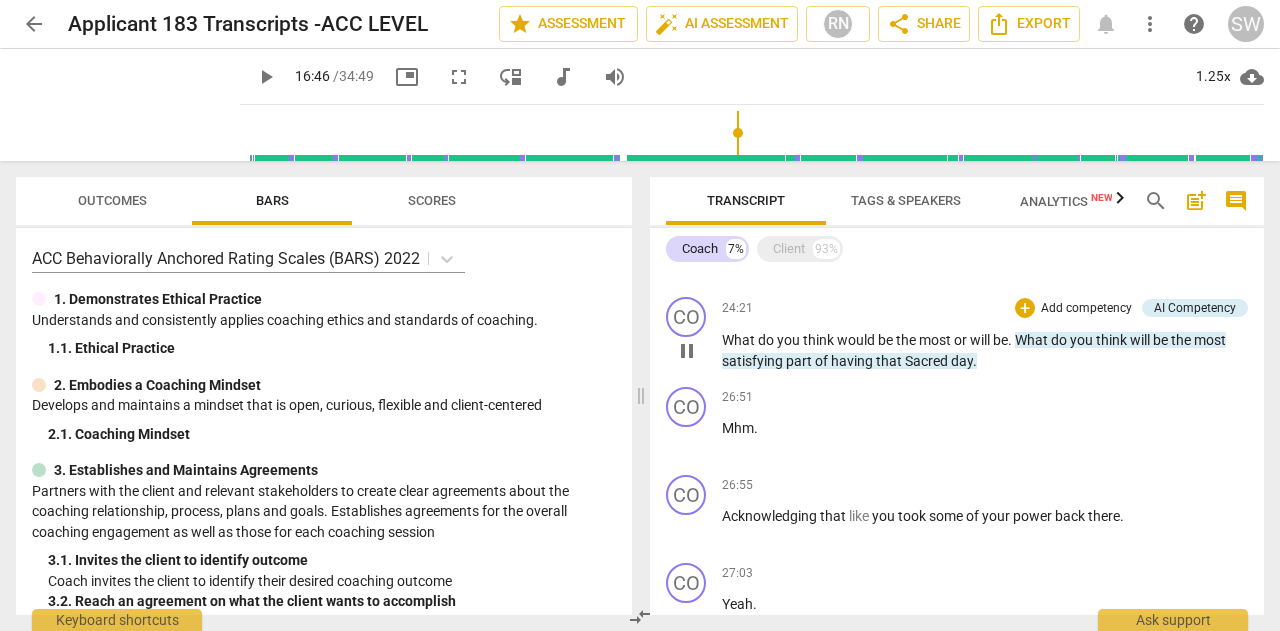 scroll, scrollTop: 1072, scrollLeft: 0, axis: vertical 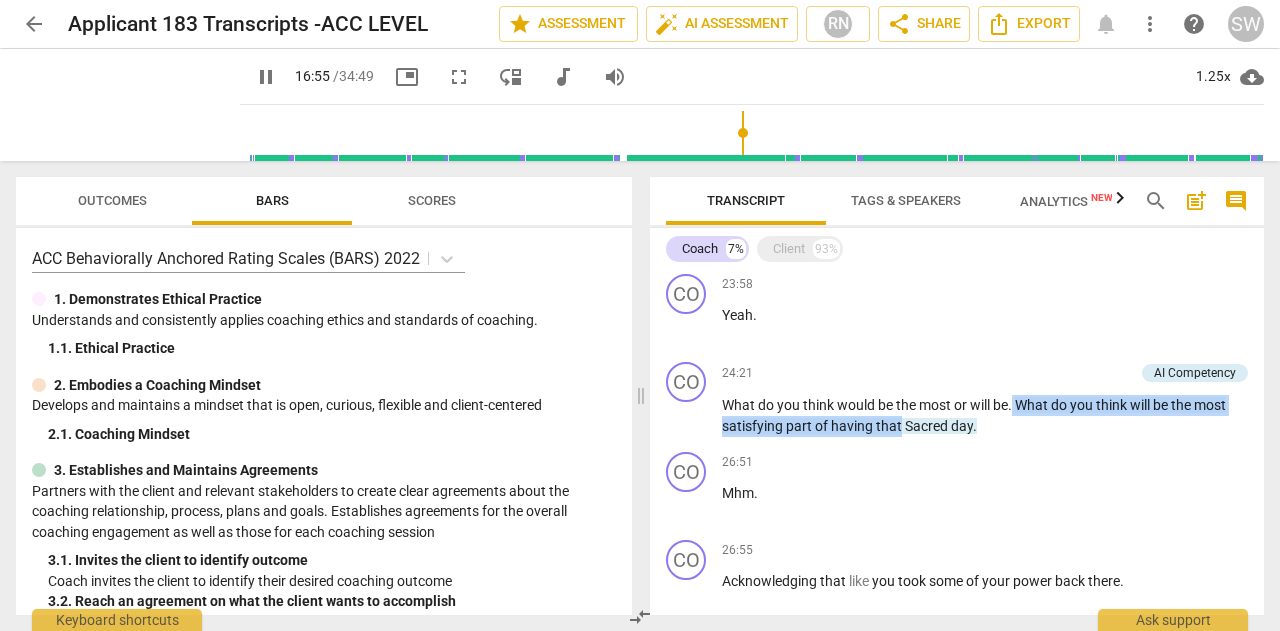 drag, startPoint x: 1016, startPoint y: 406, endPoint x: 898, endPoint y: 430, distance: 120.41595 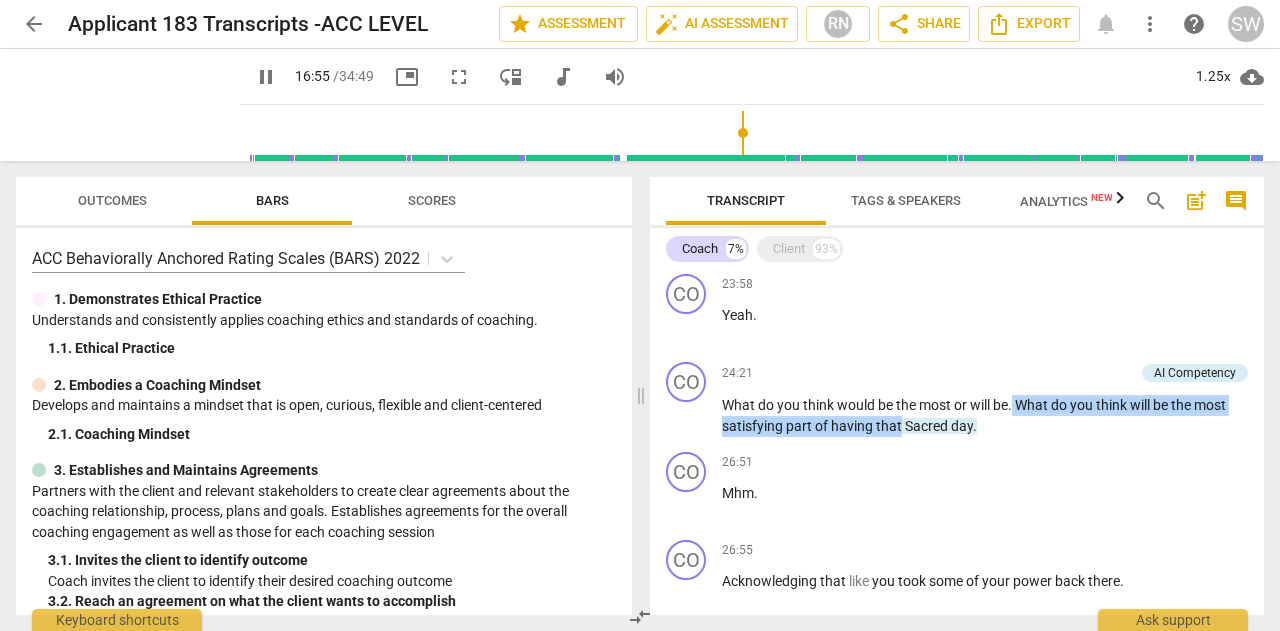 click on "What   do   you   think   would   be   the   most   or   will   be .   What   do   you   think   will   be   the   most   satisfying   part   of   having   that   Sacred   day ." at bounding box center [985, 415] 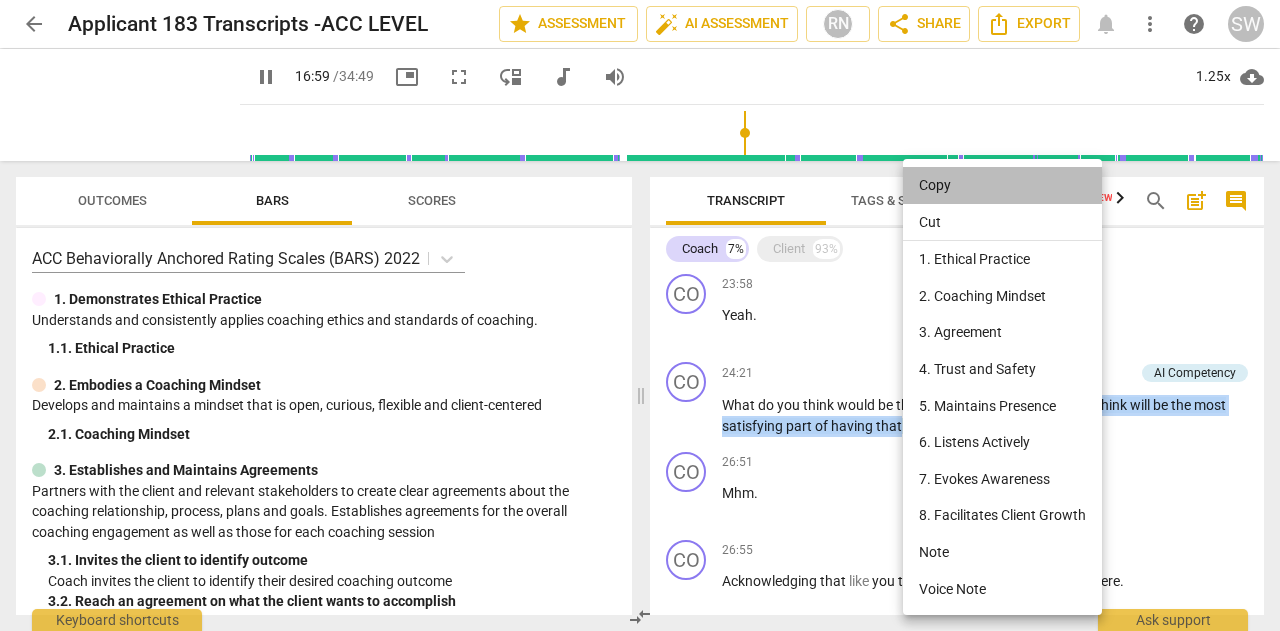 click on "Copy" at bounding box center (1002, 185) 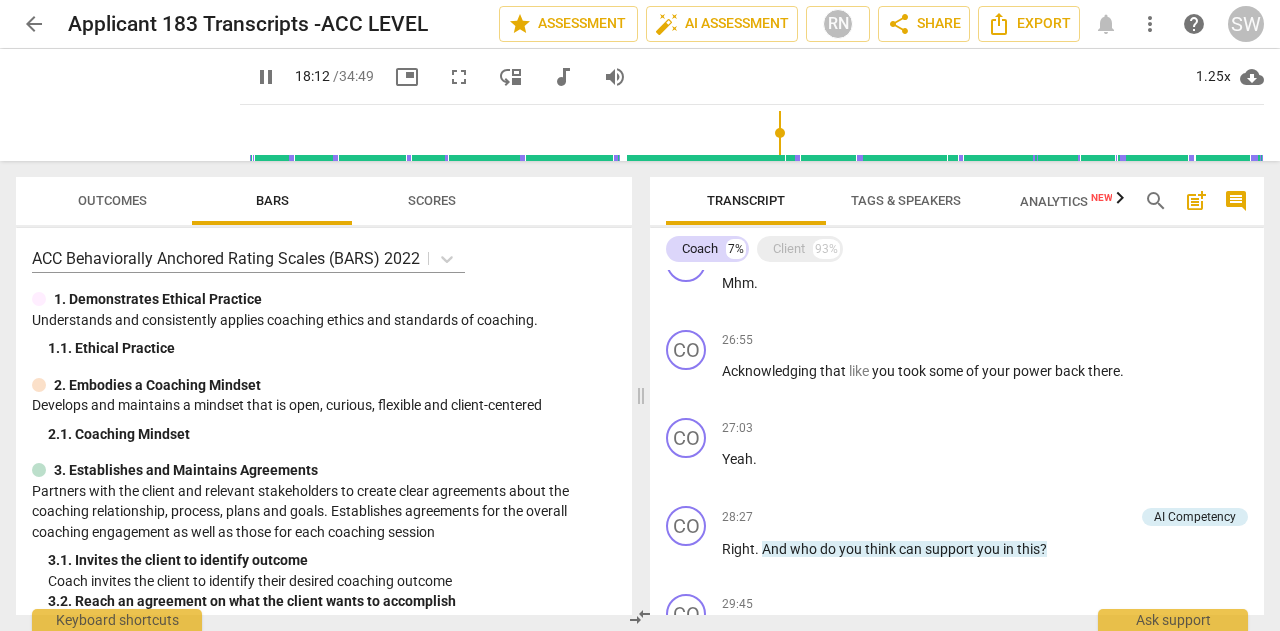 scroll, scrollTop: 1287, scrollLeft: 0, axis: vertical 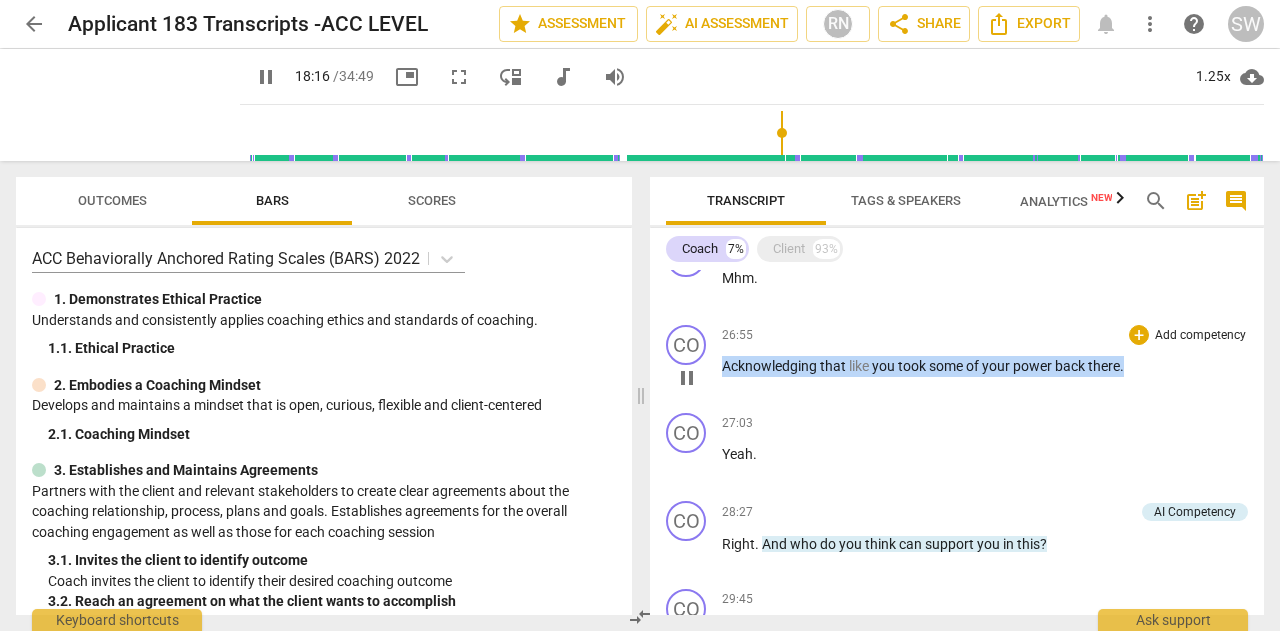 drag, startPoint x: 723, startPoint y: 368, endPoint x: 1162, endPoint y: 367, distance: 439.00113 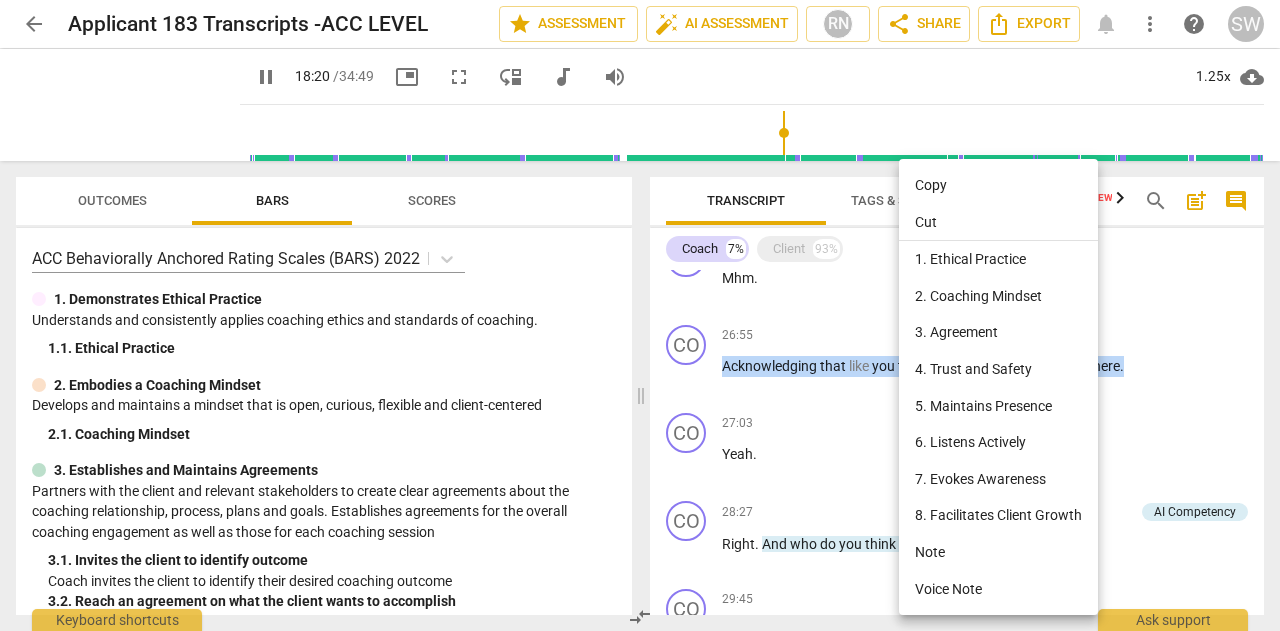 click on "Copy" at bounding box center [998, 185] 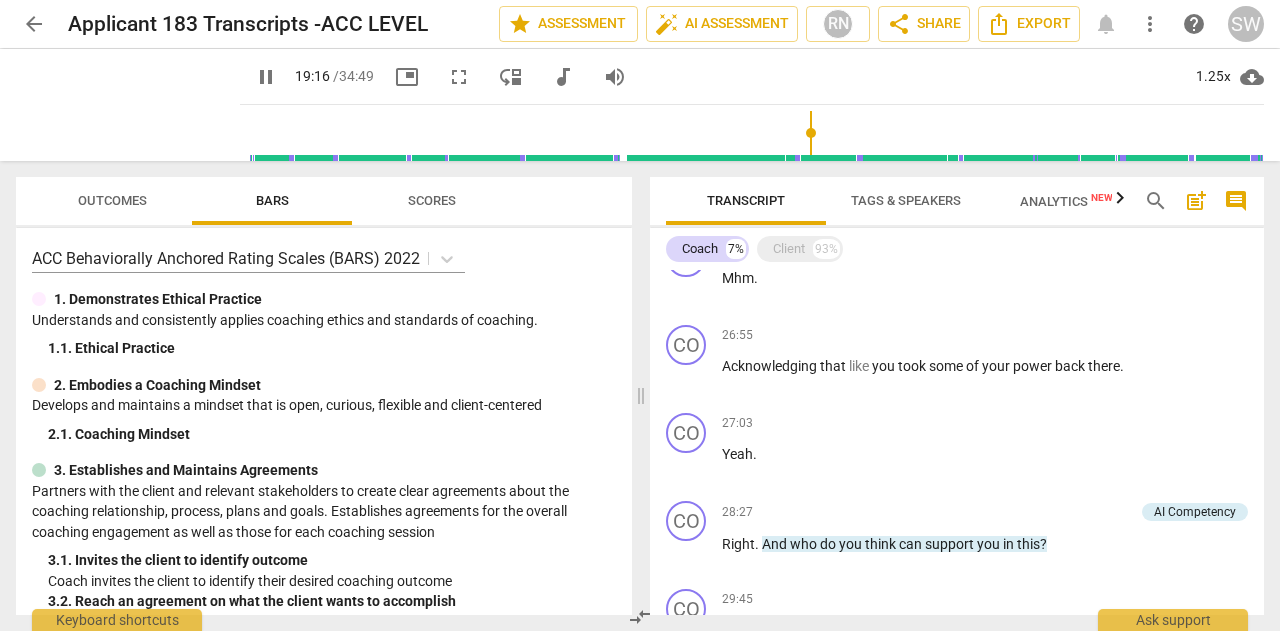 scroll, scrollTop: 840, scrollLeft: 0, axis: vertical 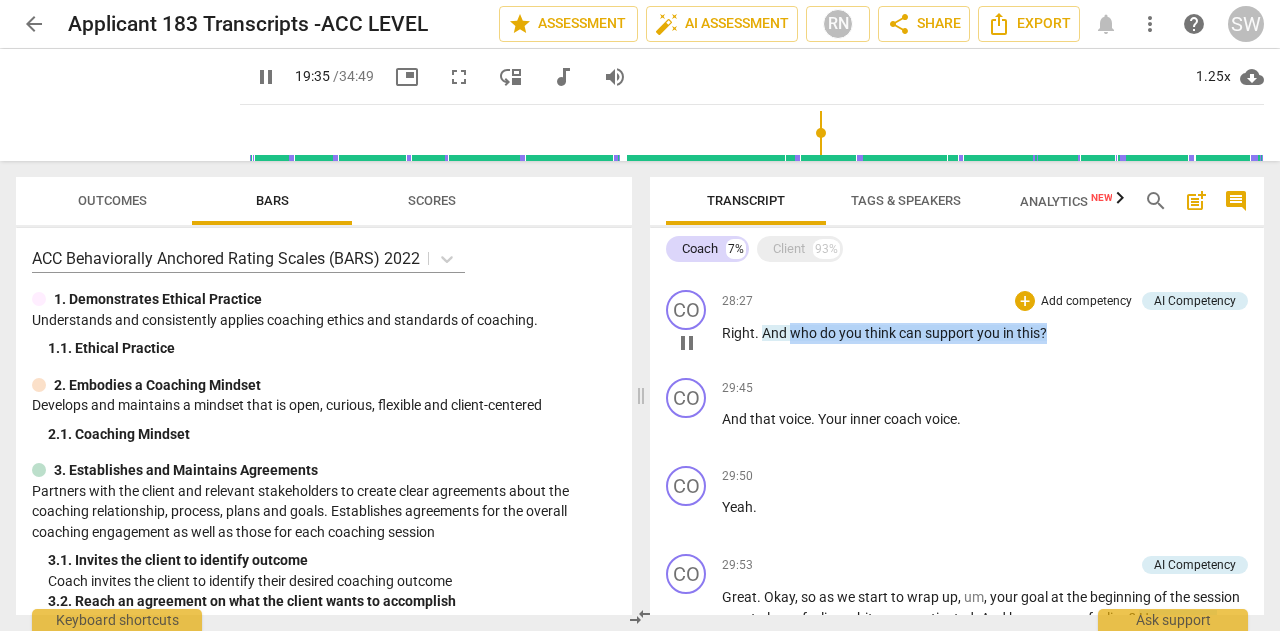 drag, startPoint x: 790, startPoint y: 337, endPoint x: 1060, endPoint y: 336, distance: 270.00186 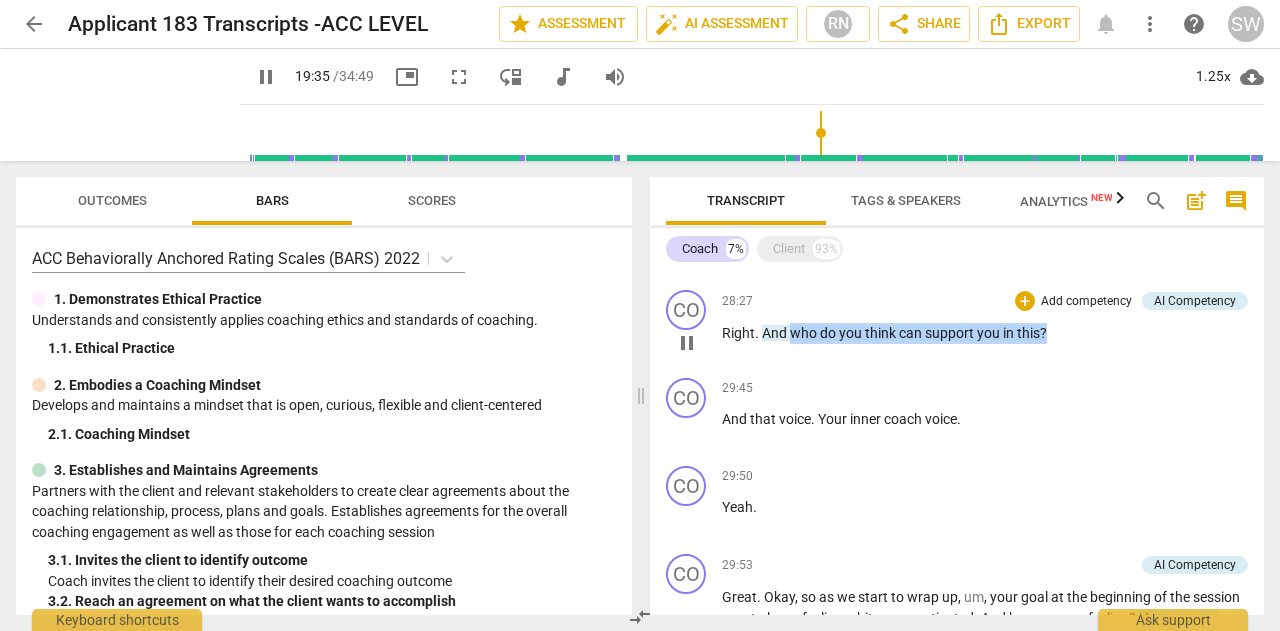 click on "Right .   And   who   do   you   think   can   support   you   in   this ?" at bounding box center [985, 333] 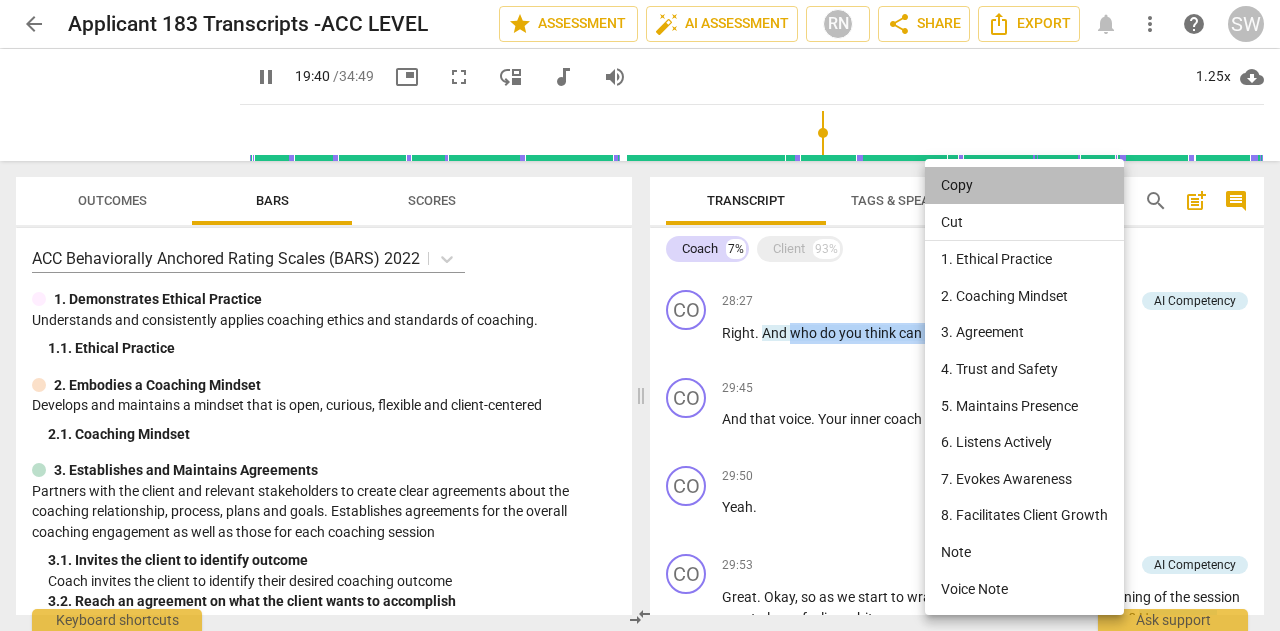 click on "Copy" at bounding box center [1024, 185] 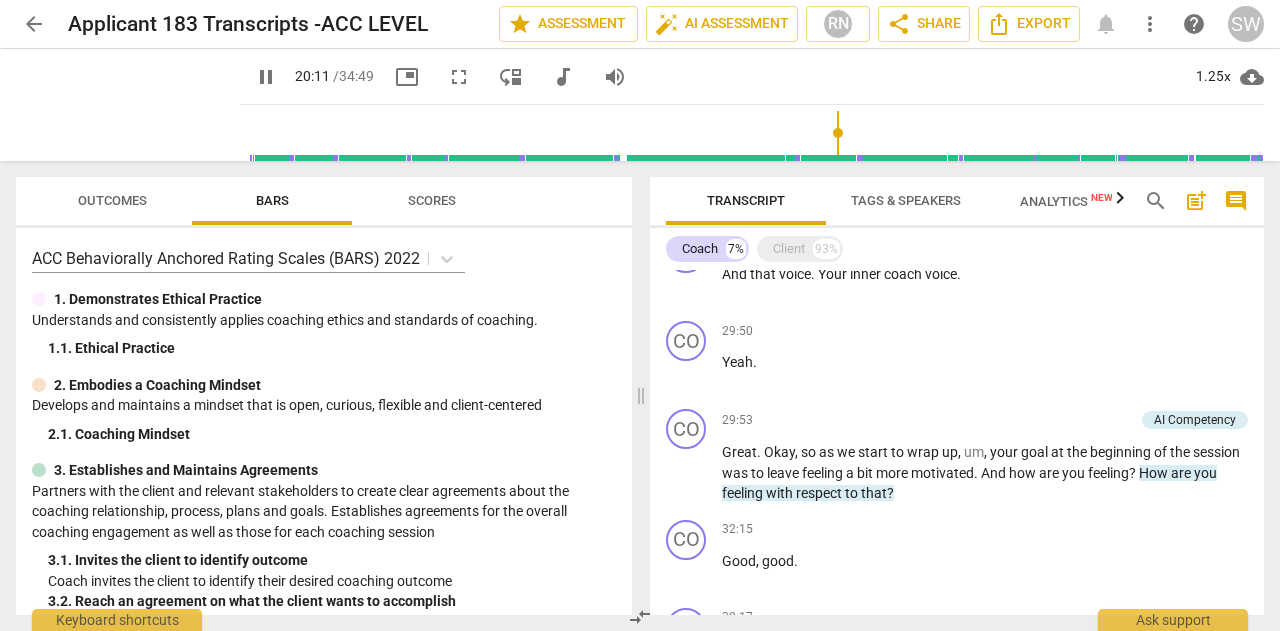 scroll, scrollTop: 1658, scrollLeft: 0, axis: vertical 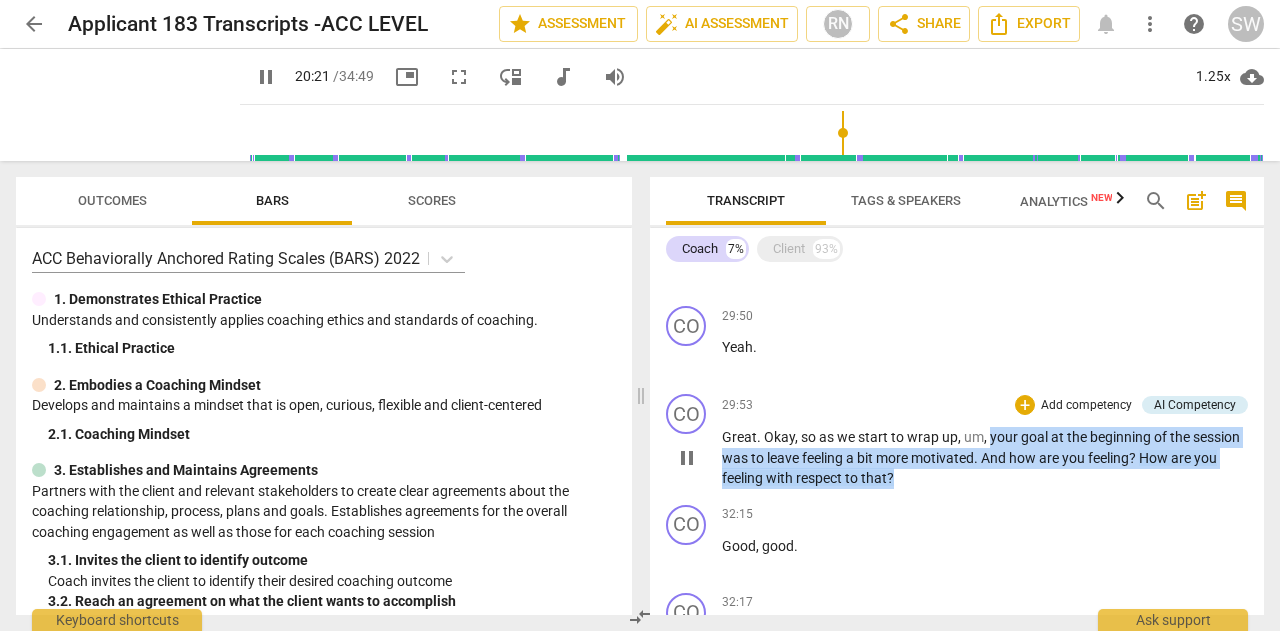 drag, startPoint x: 986, startPoint y: 435, endPoint x: 947, endPoint y: 480, distance: 59.548298 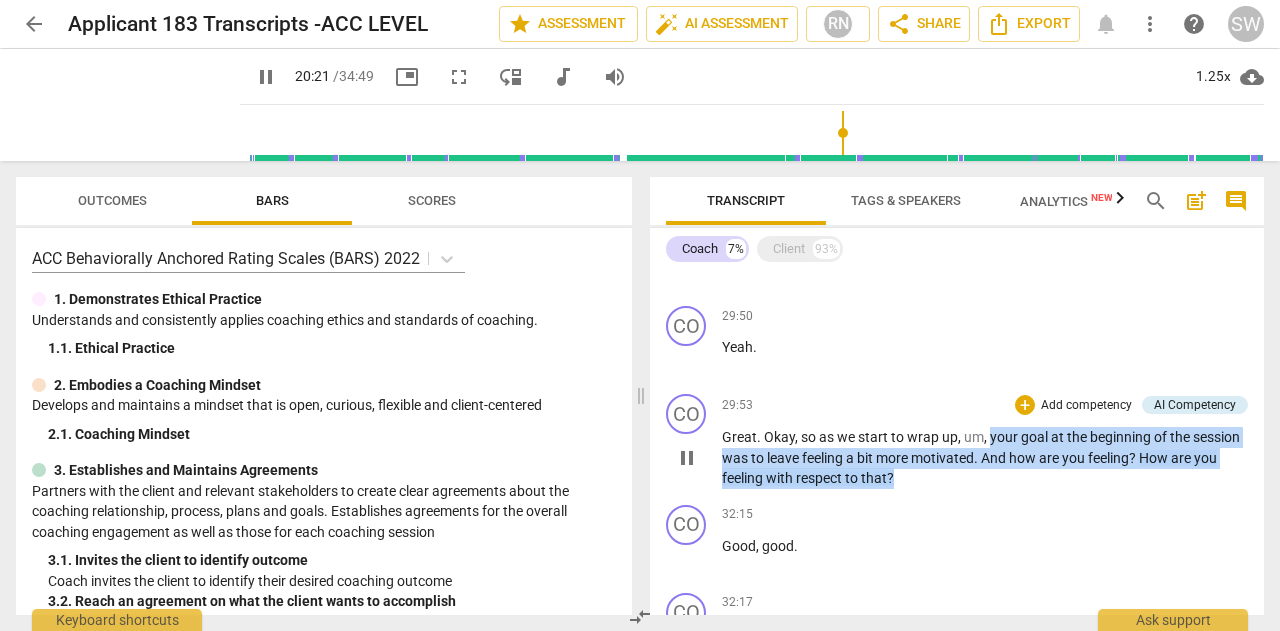 click on "Great .   Okay ,   so   as   we   start   to   wrap   up ,   um ,   your   goal   at   the   beginning   of   the   session   was   to   leave   feeling   a   bit   more   motivated .   And   how   are   you   feeling ?   How   are   you   feeling   with   respect   to   that ?" at bounding box center [985, 458] 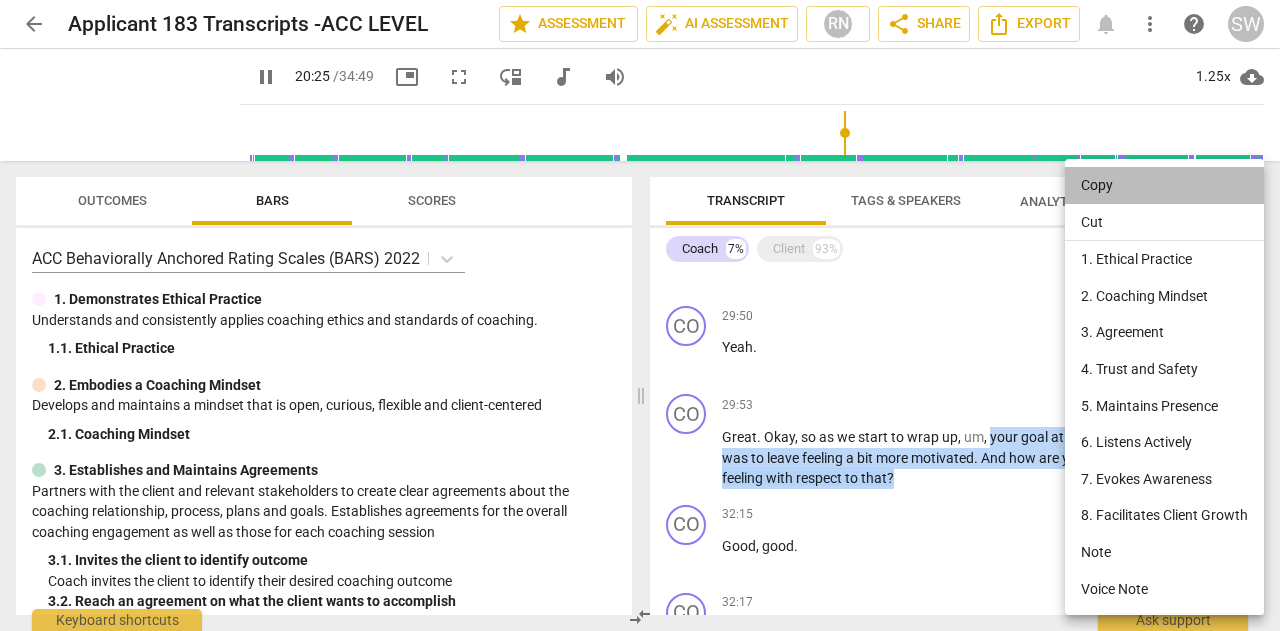 click on "Copy" at bounding box center (1164, 185) 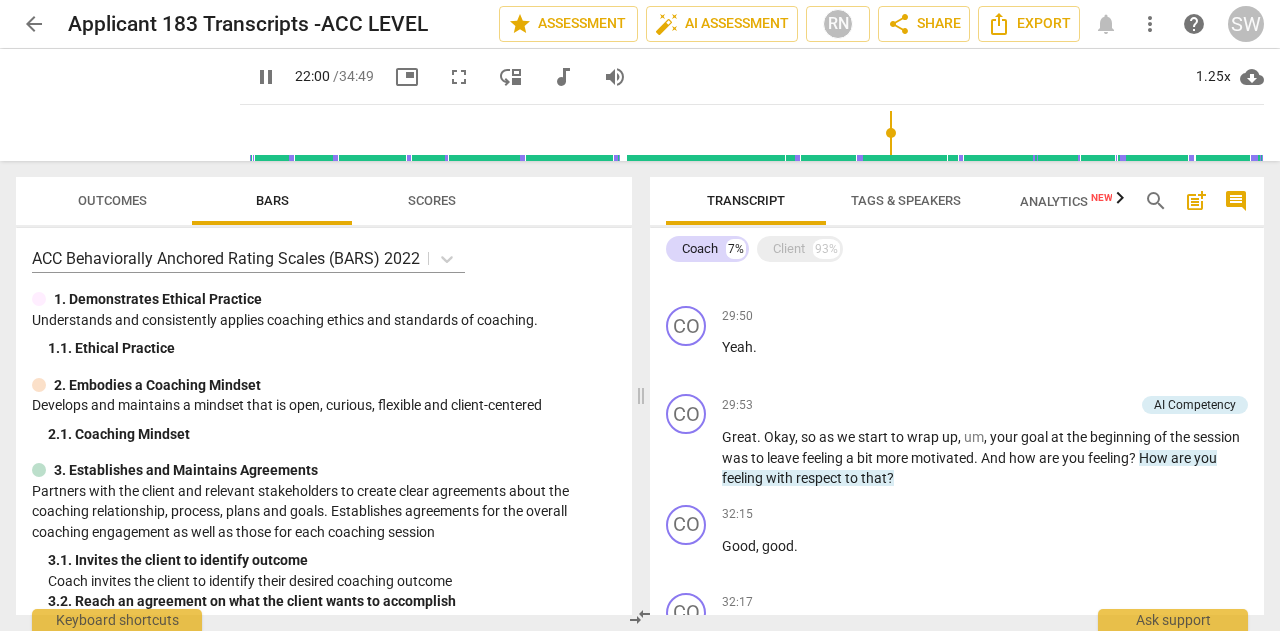 scroll, scrollTop: 1020, scrollLeft: 0, axis: vertical 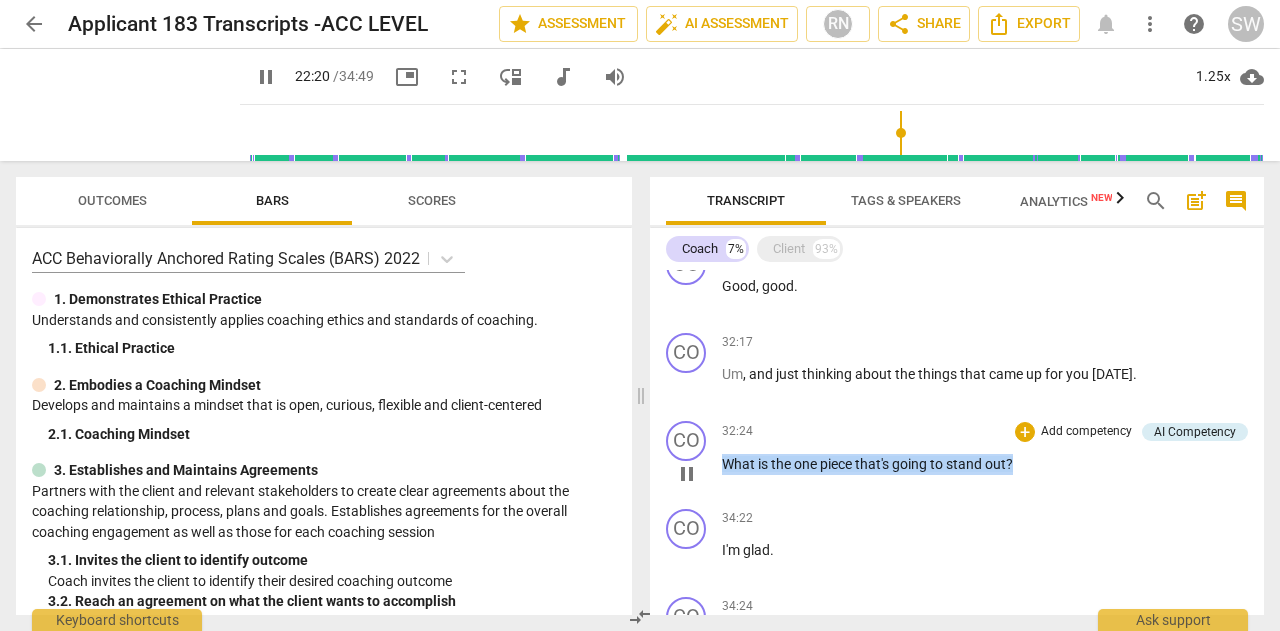 drag, startPoint x: 722, startPoint y: 466, endPoint x: 1017, endPoint y: 467, distance: 295.0017 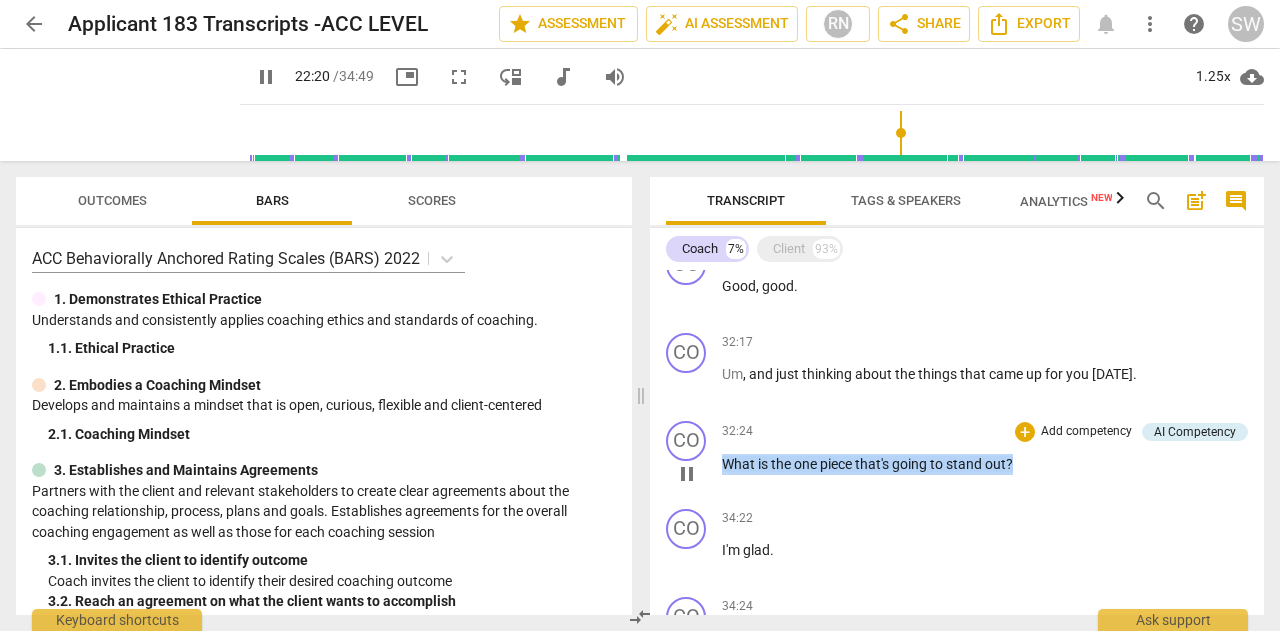 click on "What   is   the   one   piece   that's   going   to   stand   out ?" at bounding box center (985, 464) 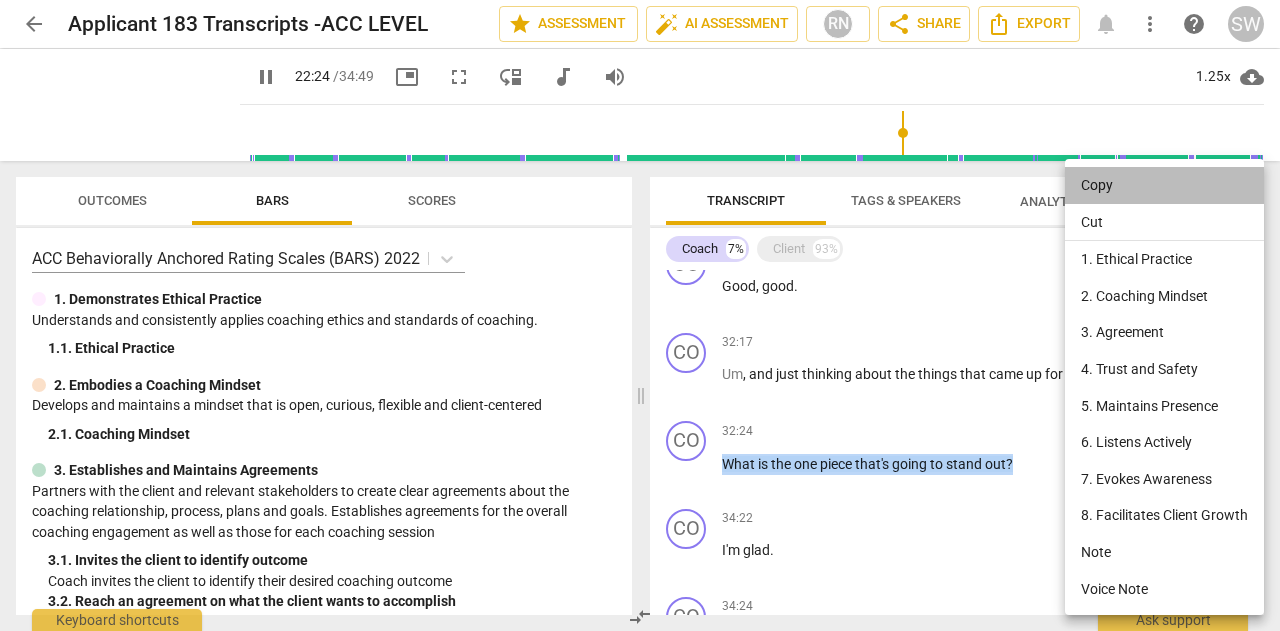 click on "Copy" at bounding box center (1164, 185) 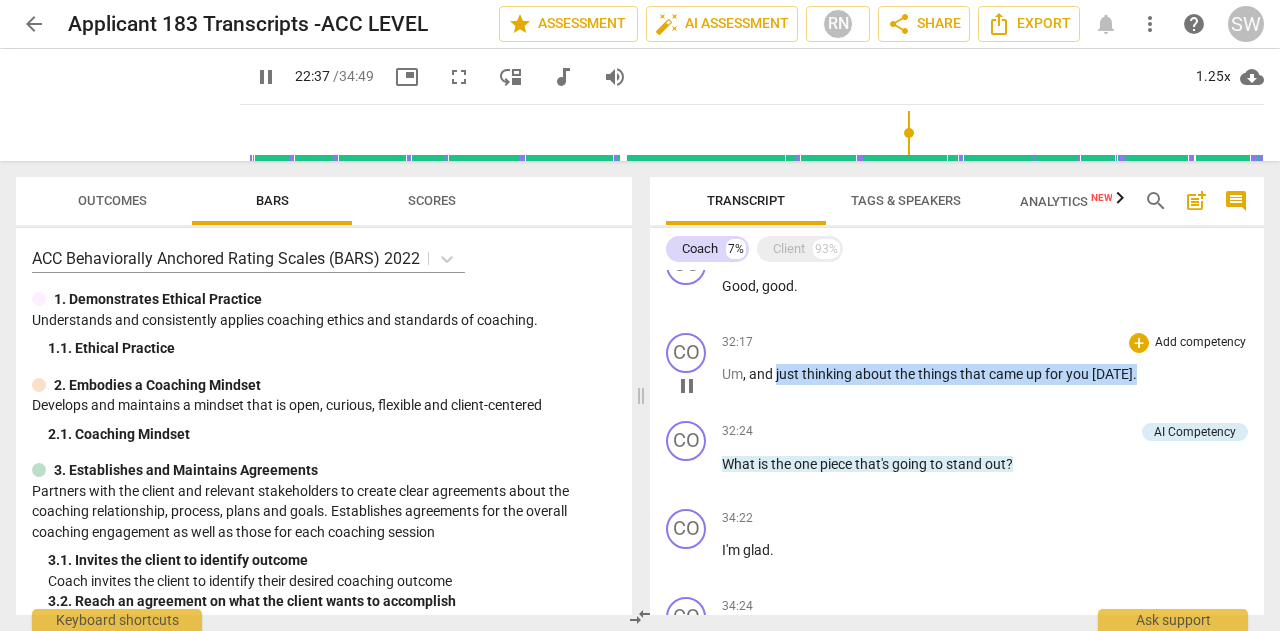 drag, startPoint x: 776, startPoint y: 374, endPoint x: 1149, endPoint y: 373, distance: 373.00134 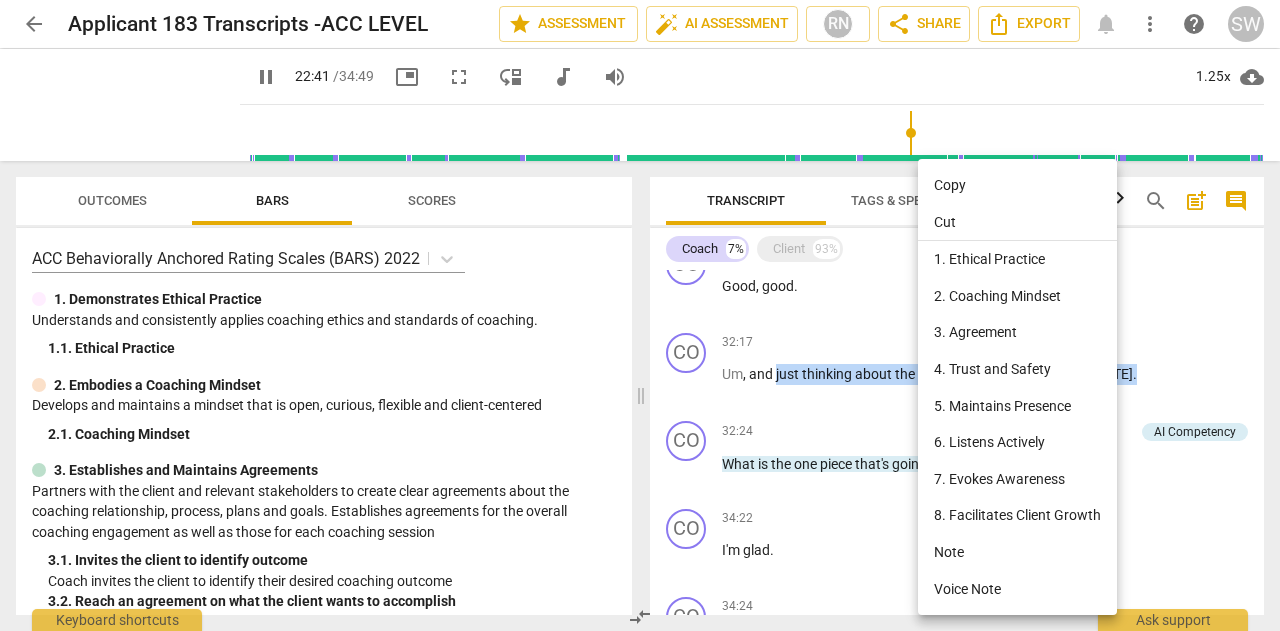 click on "Copy" at bounding box center (1017, 185) 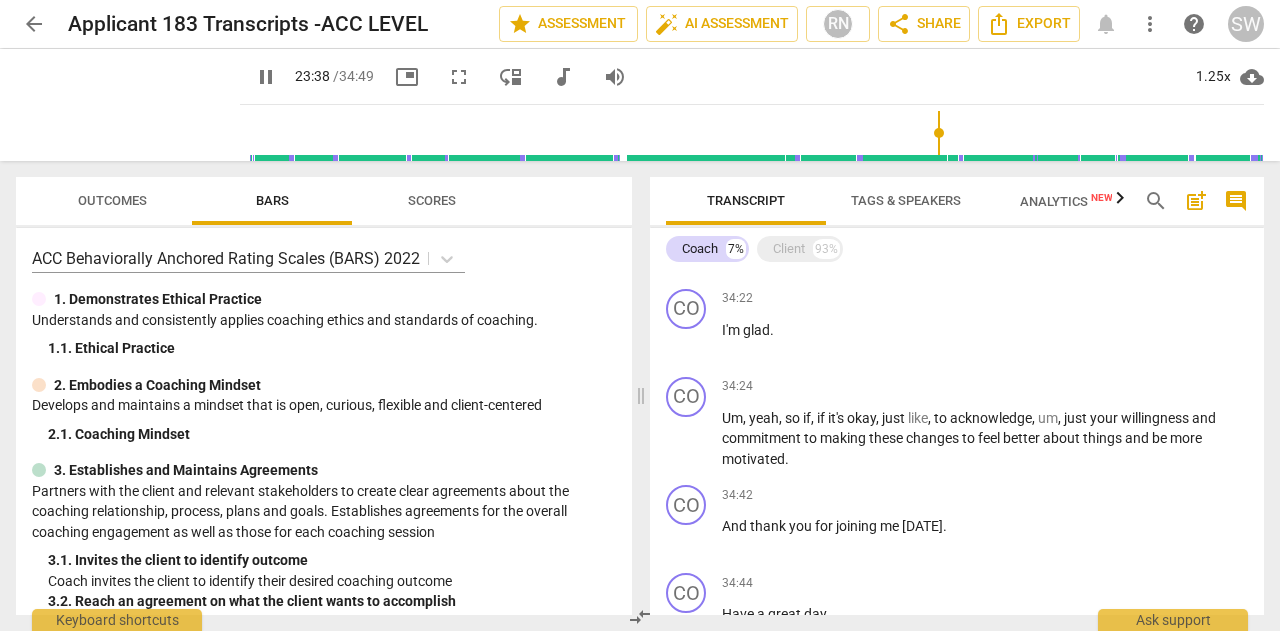 scroll, scrollTop: 2144, scrollLeft: 0, axis: vertical 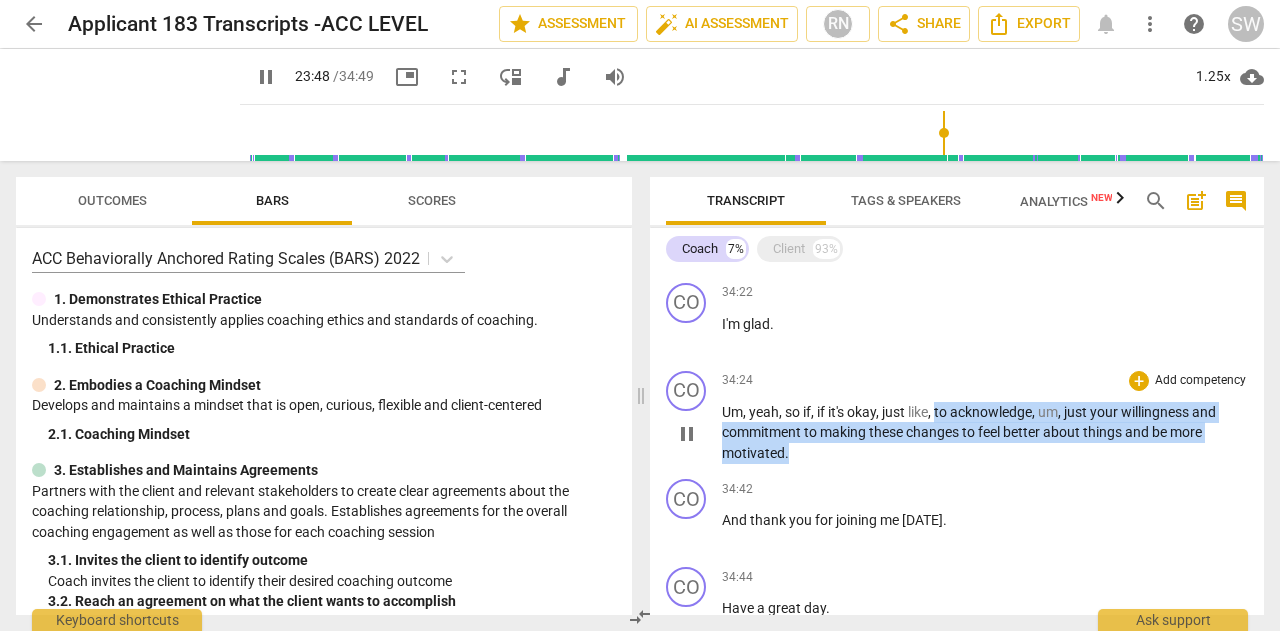 drag, startPoint x: 938, startPoint y: 409, endPoint x: 884, endPoint y: 449, distance: 67.20119 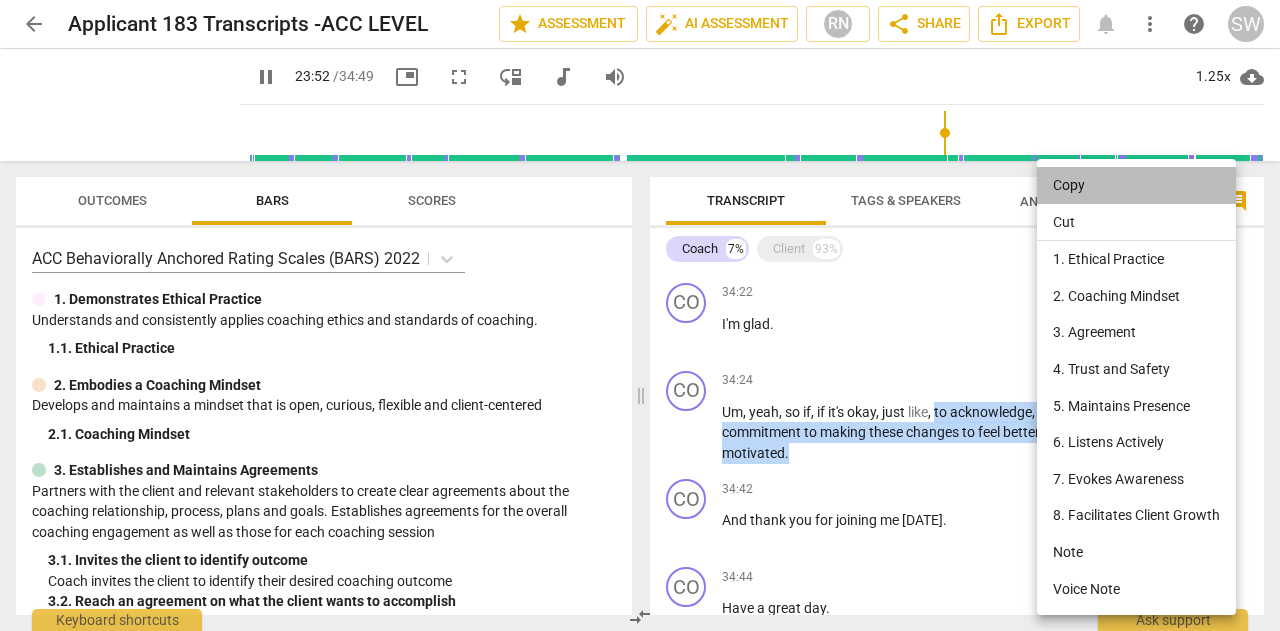 click on "Copy" at bounding box center (1136, 185) 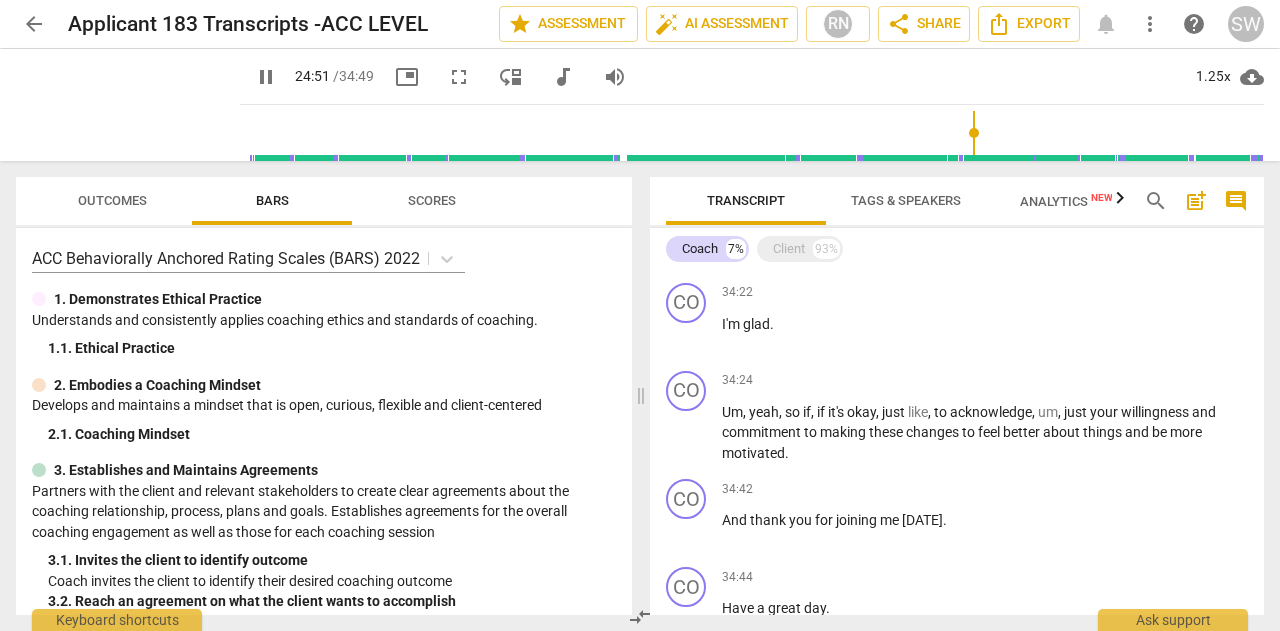 scroll, scrollTop: 1108, scrollLeft: 0, axis: vertical 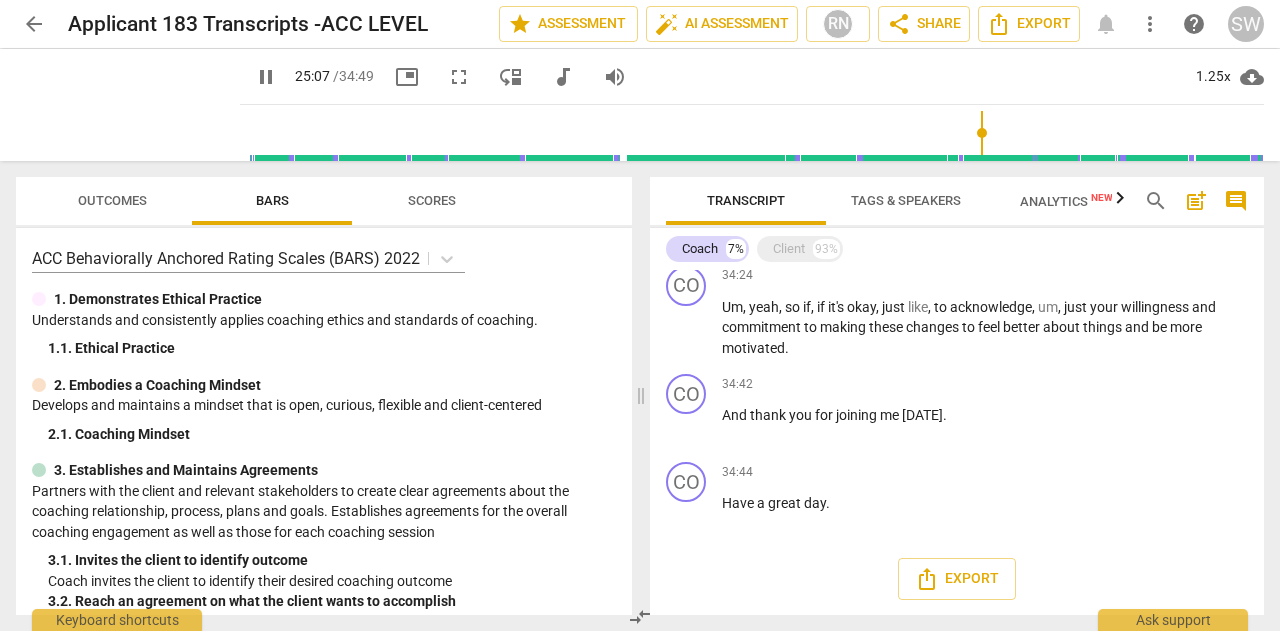 type on "1507" 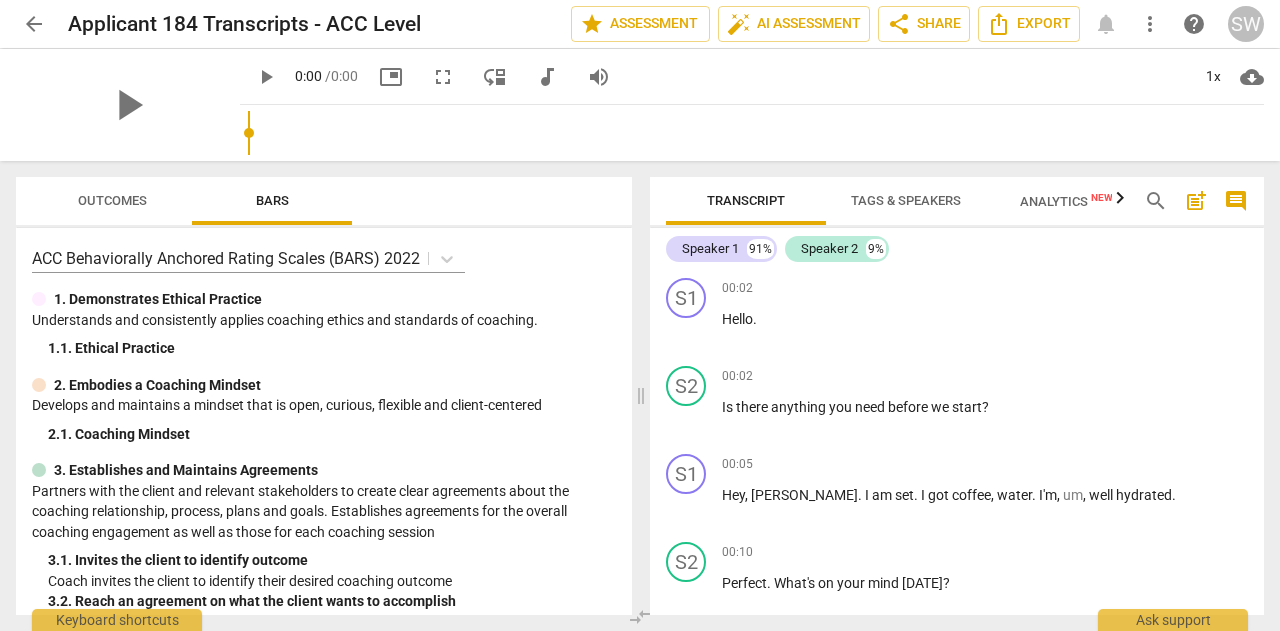 scroll, scrollTop: 0, scrollLeft: 0, axis: both 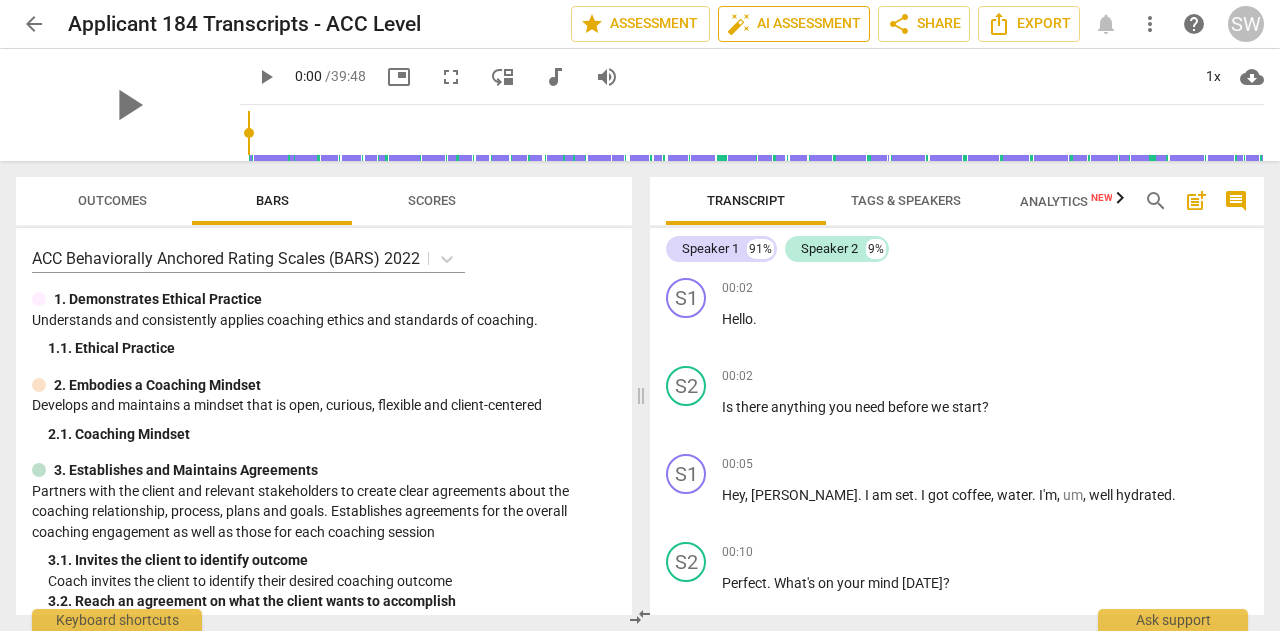 click on "auto_fix_high    AI Assessment" at bounding box center (794, 24) 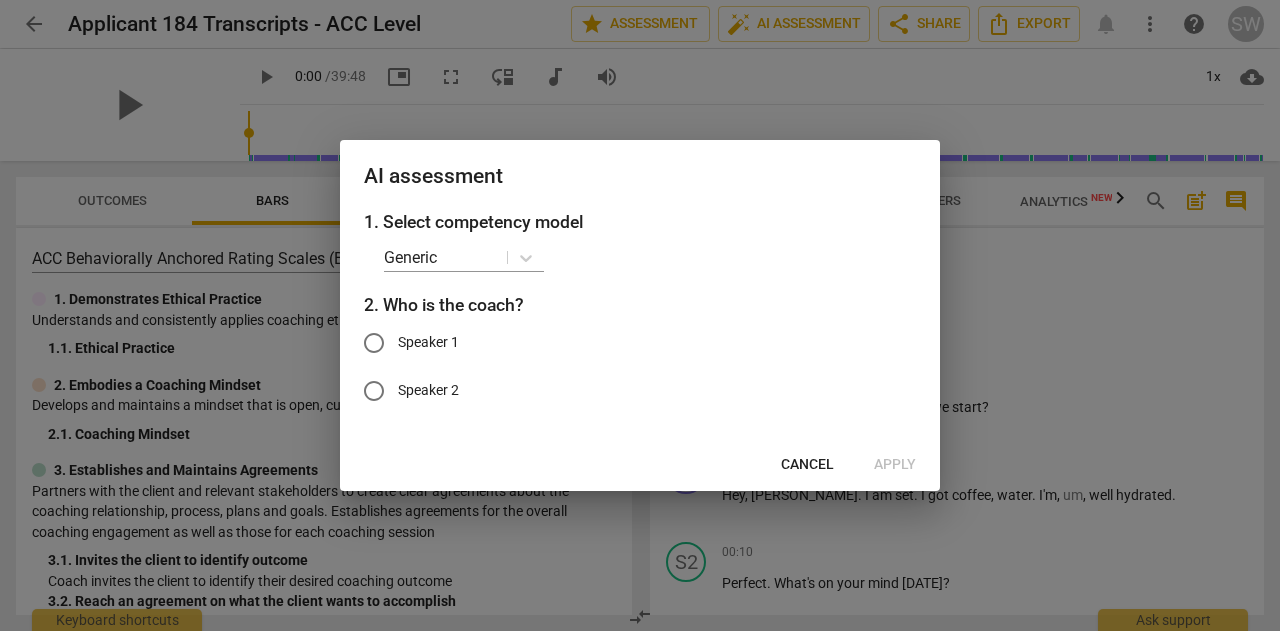 click on "Cancel" at bounding box center (807, 465) 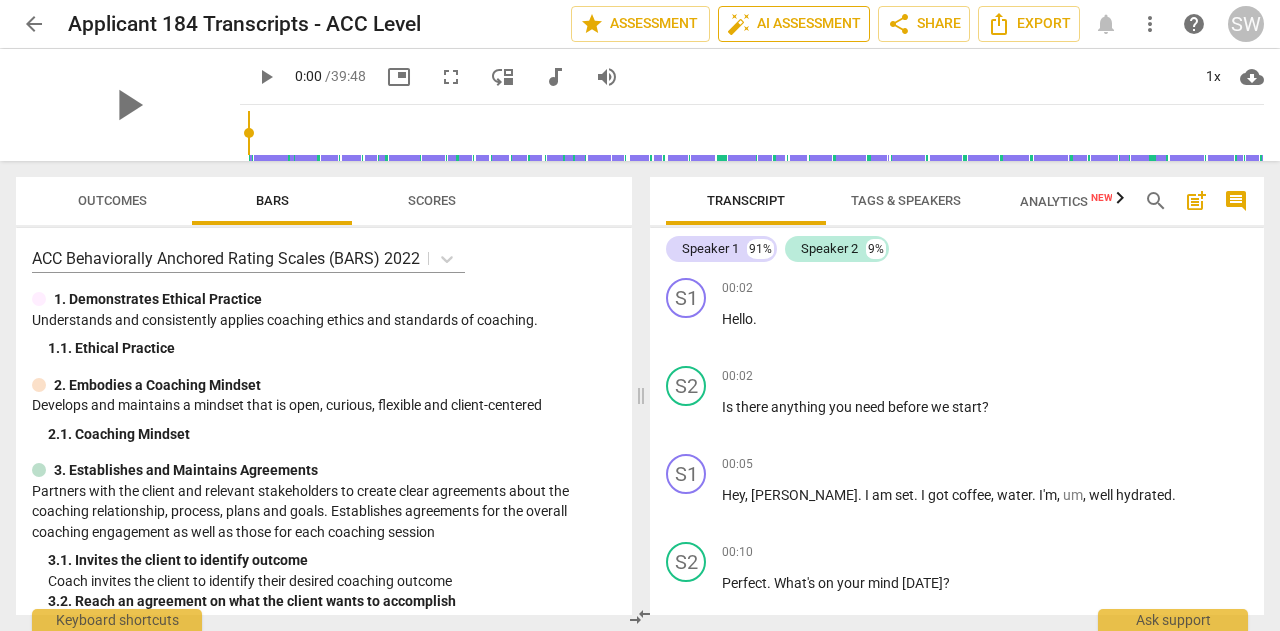 click on "auto_fix_high    AI Assessment" at bounding box center (794, 24) 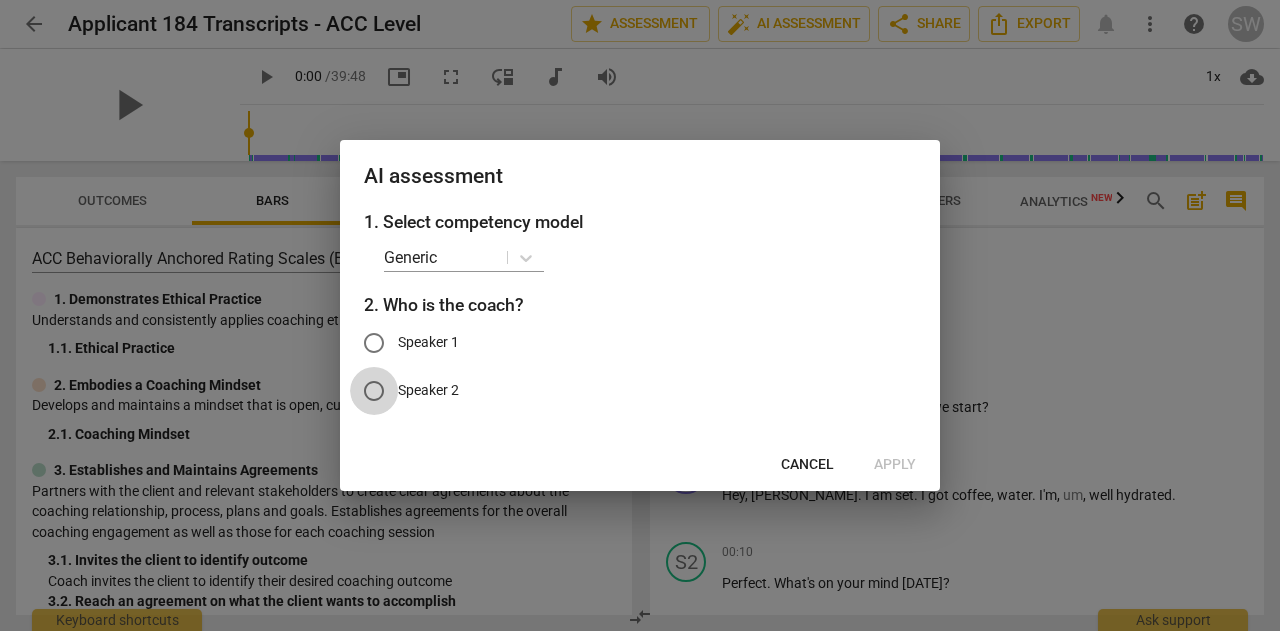 click on "Speaker 2" at bounding box center (374, 391) 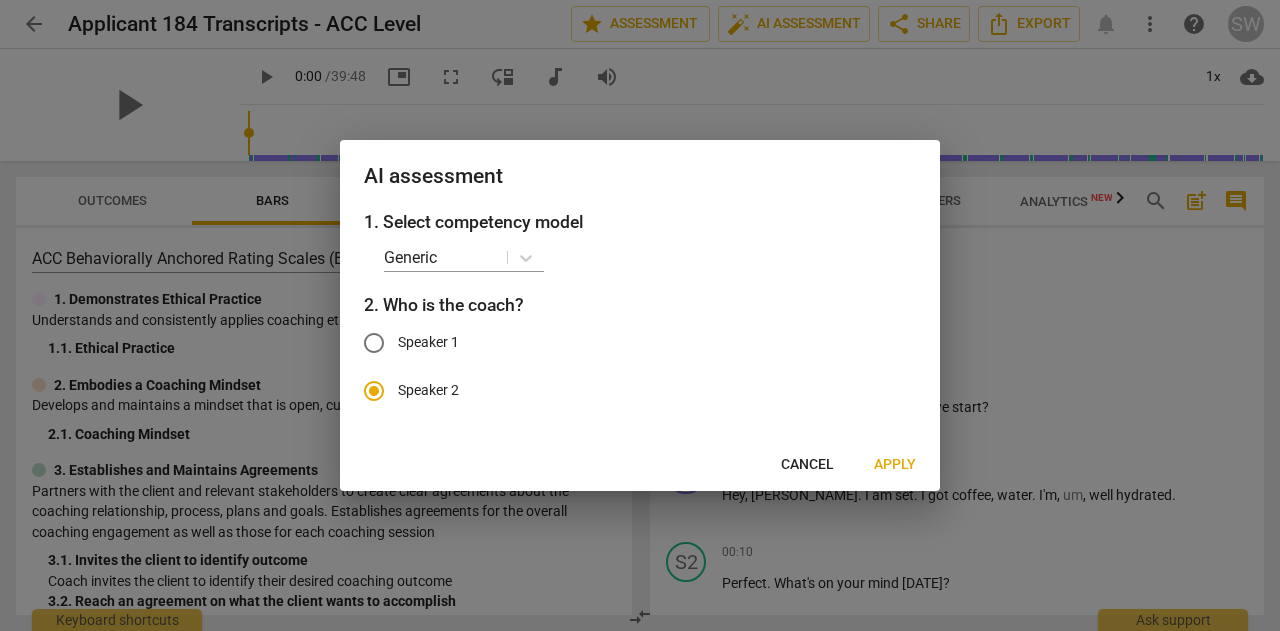click on "Apply" at bounding box center [895, 465] 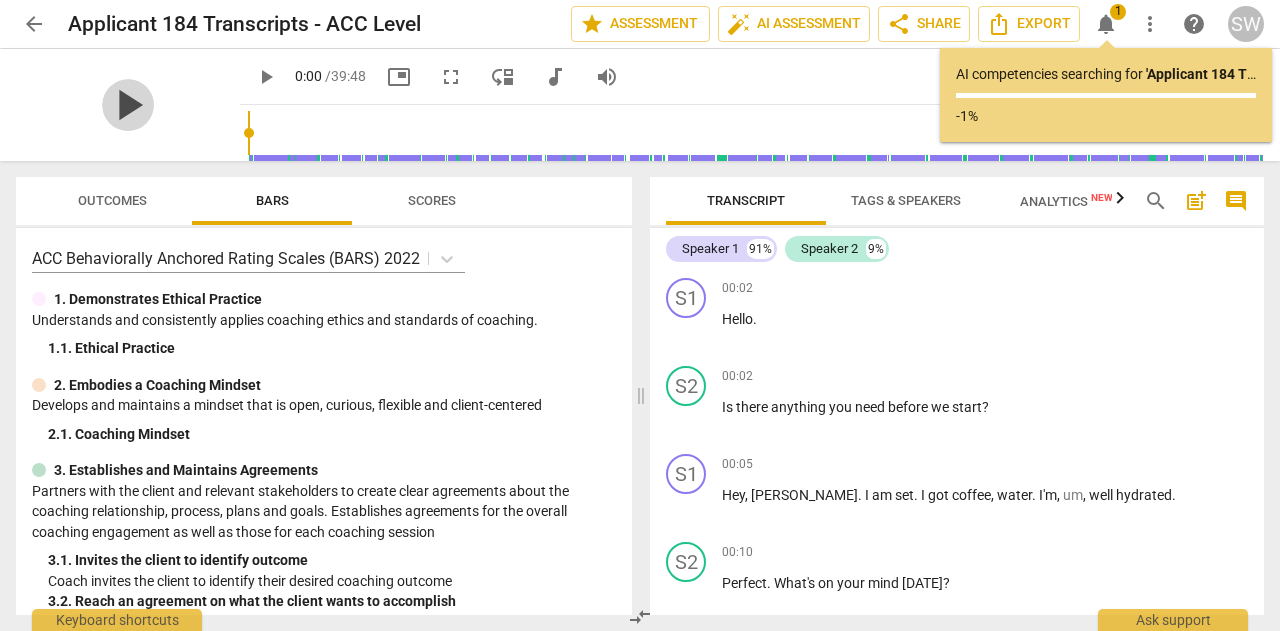 click on "play_arrow" at bounding box center [128, 105] 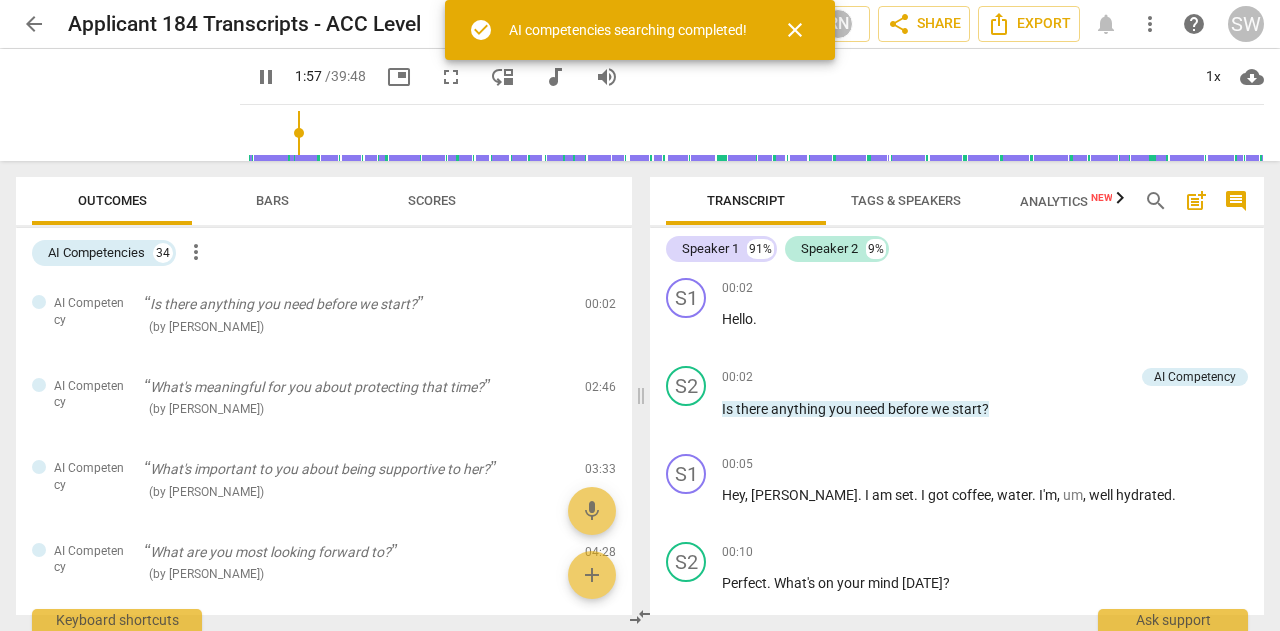 scroll, scrollTop: 814, scrollLeft: 0, axis: vertical 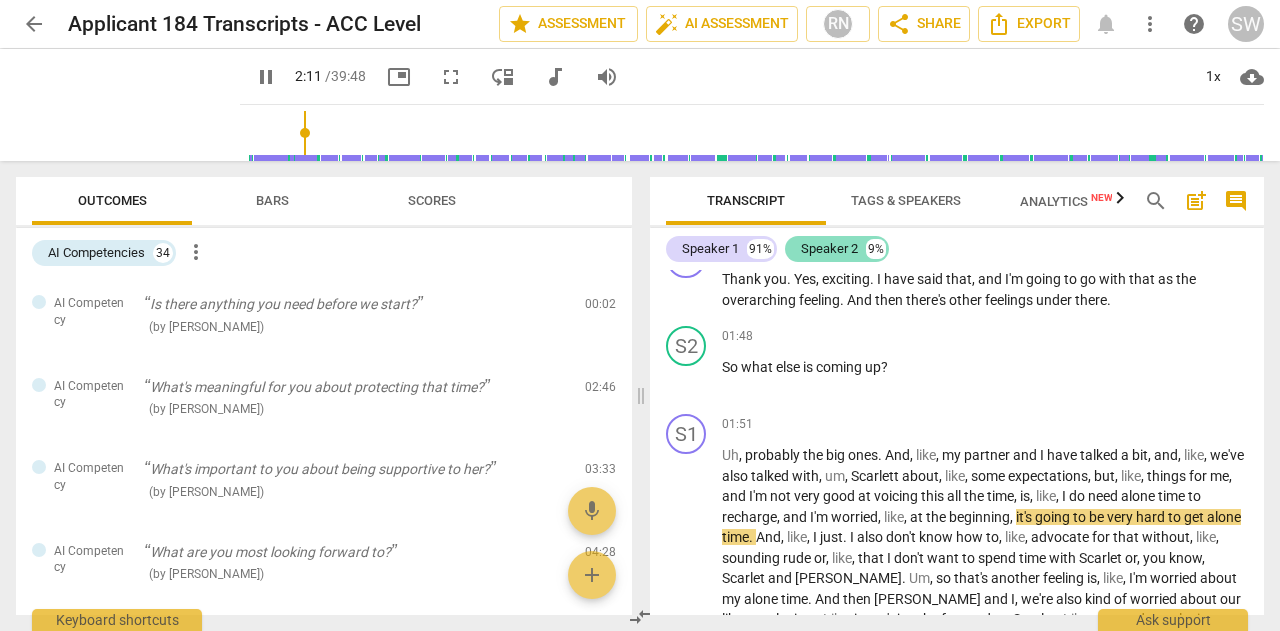 click on "Speaker 2" at bounding box center (829, 249) 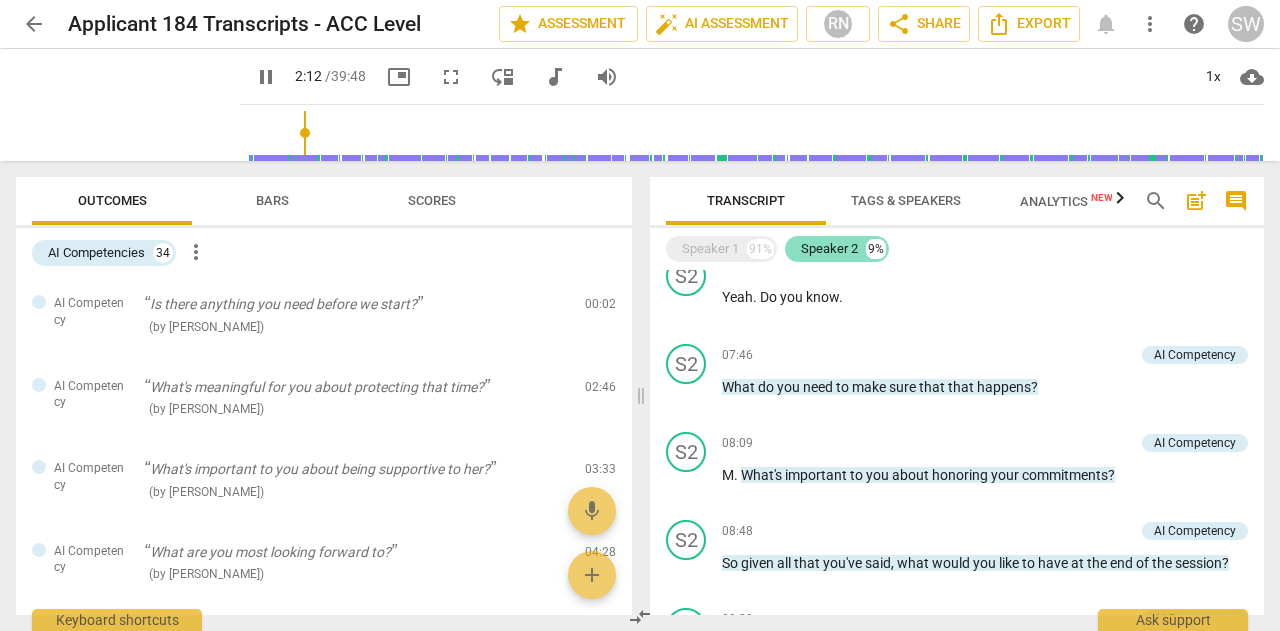 scroll, scrollTop: 216, scrollLeft: 0, axis: vertical 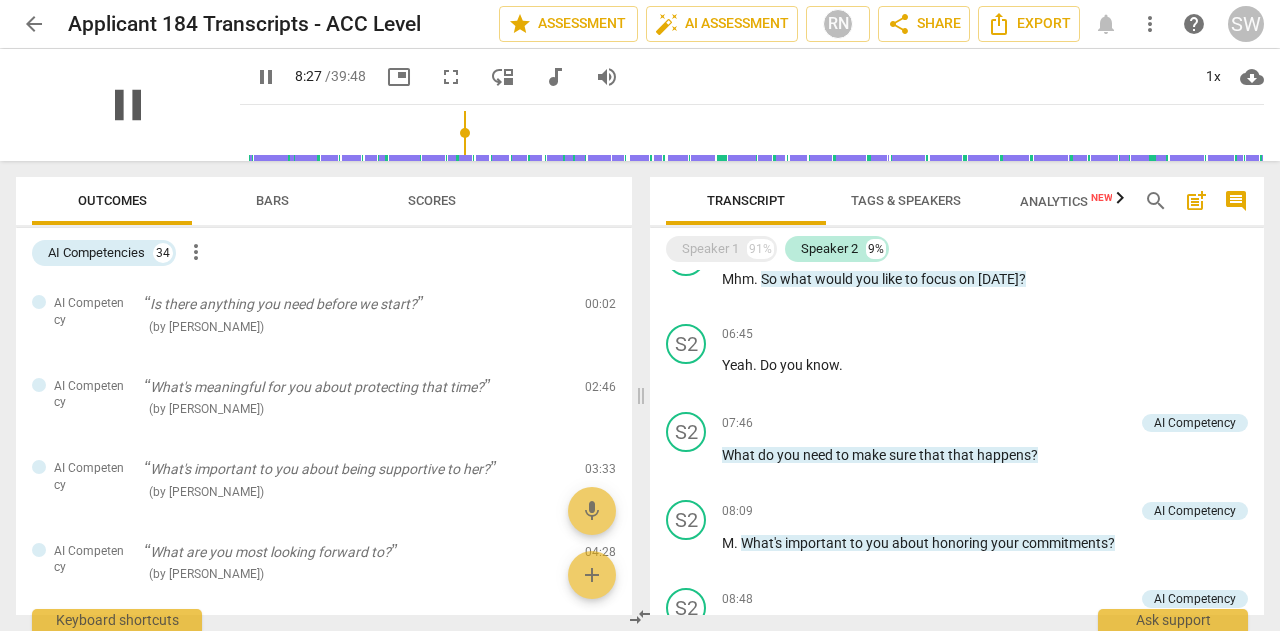 click on "pause" at bounding box center [128, 105] 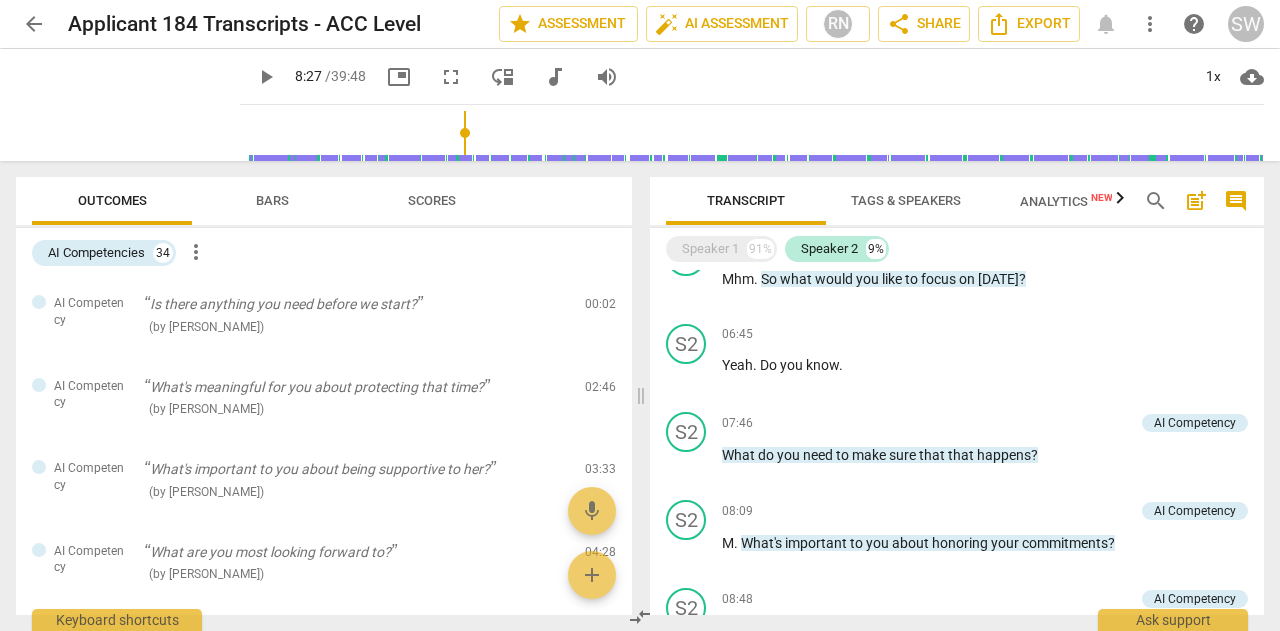 type on "508" 